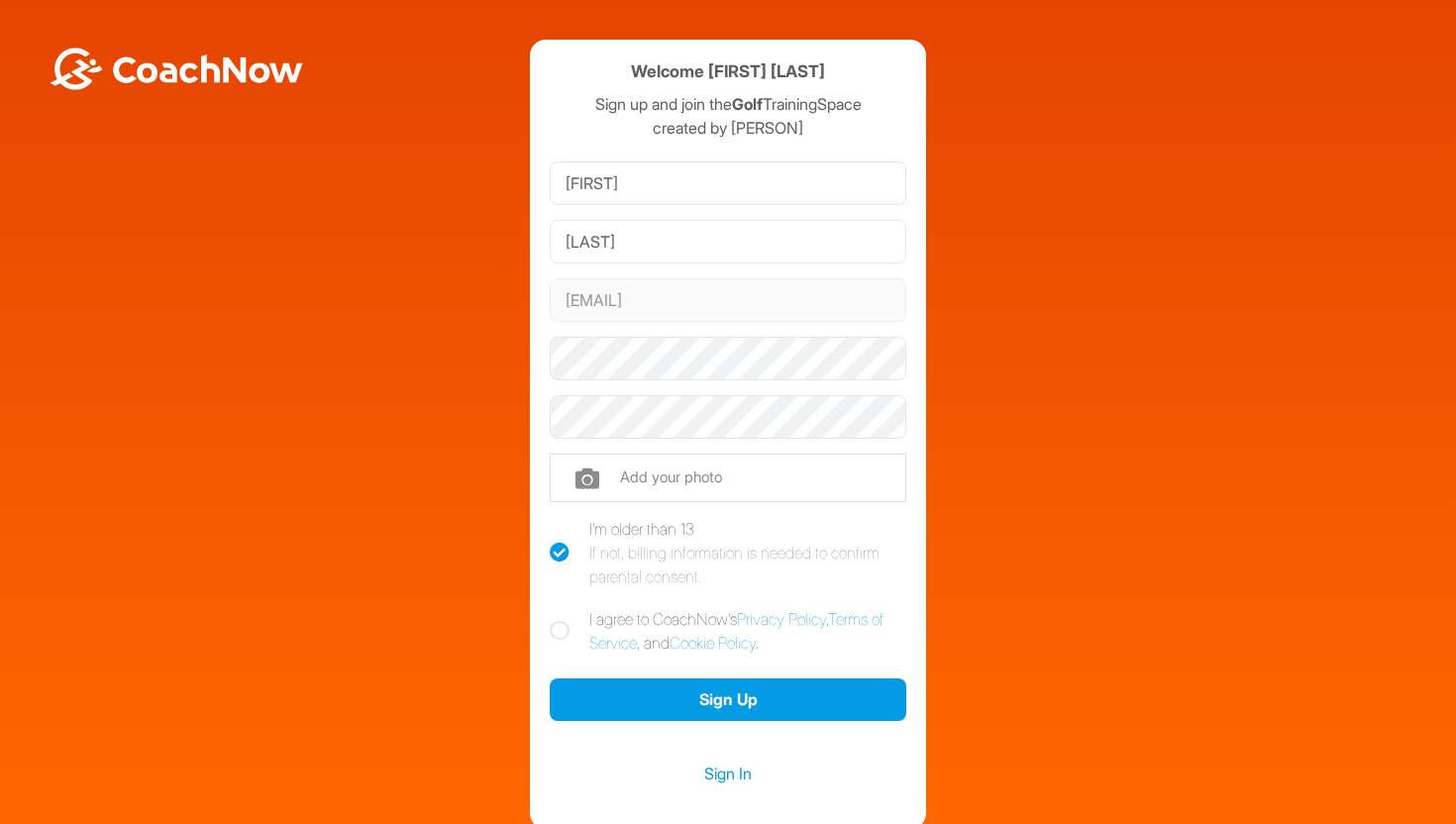 scroll, scrollTop: 0, scrollLeft: 0, axis: both 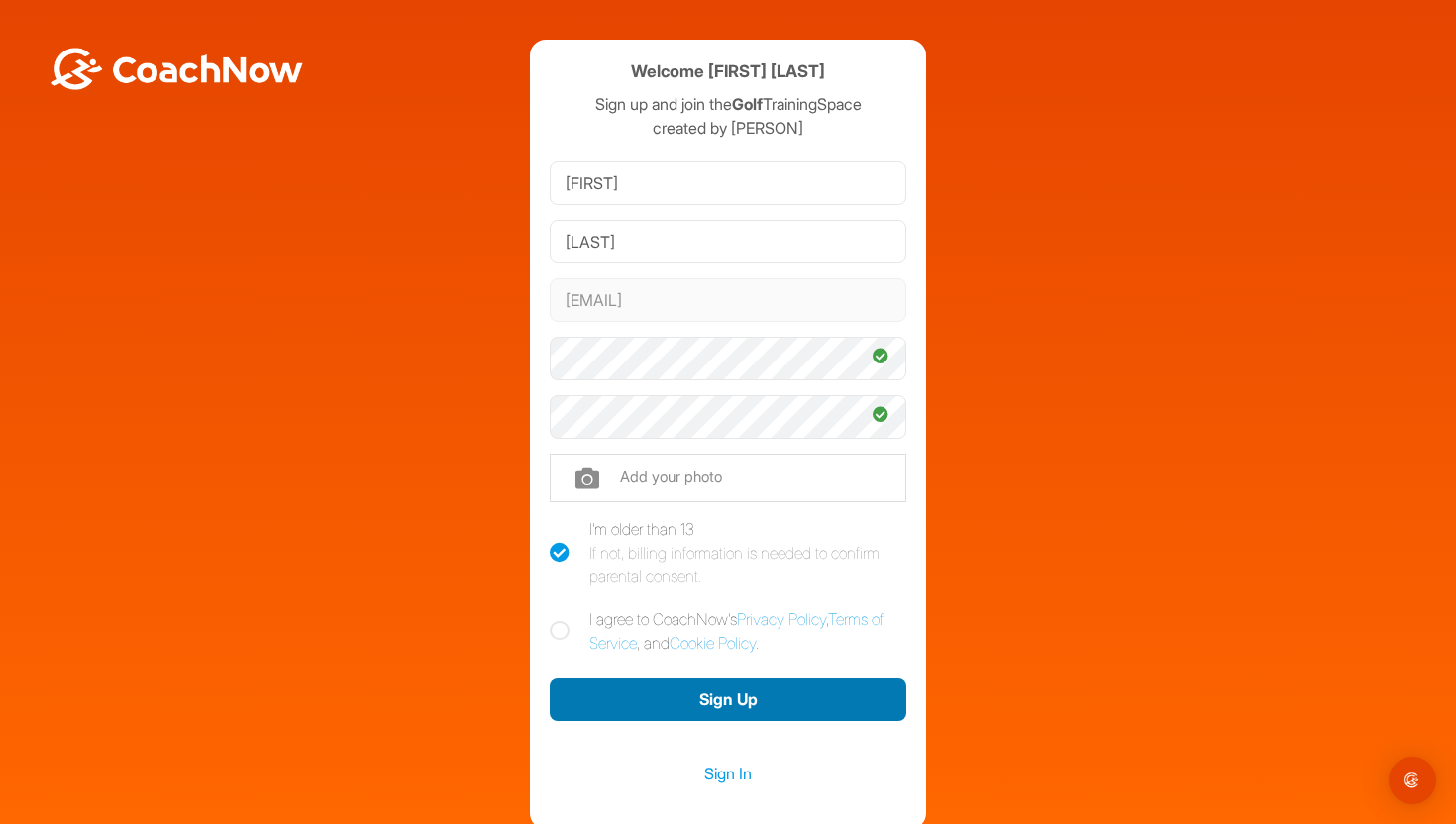 click on "Sign Up" at bounding box center [728, 699] 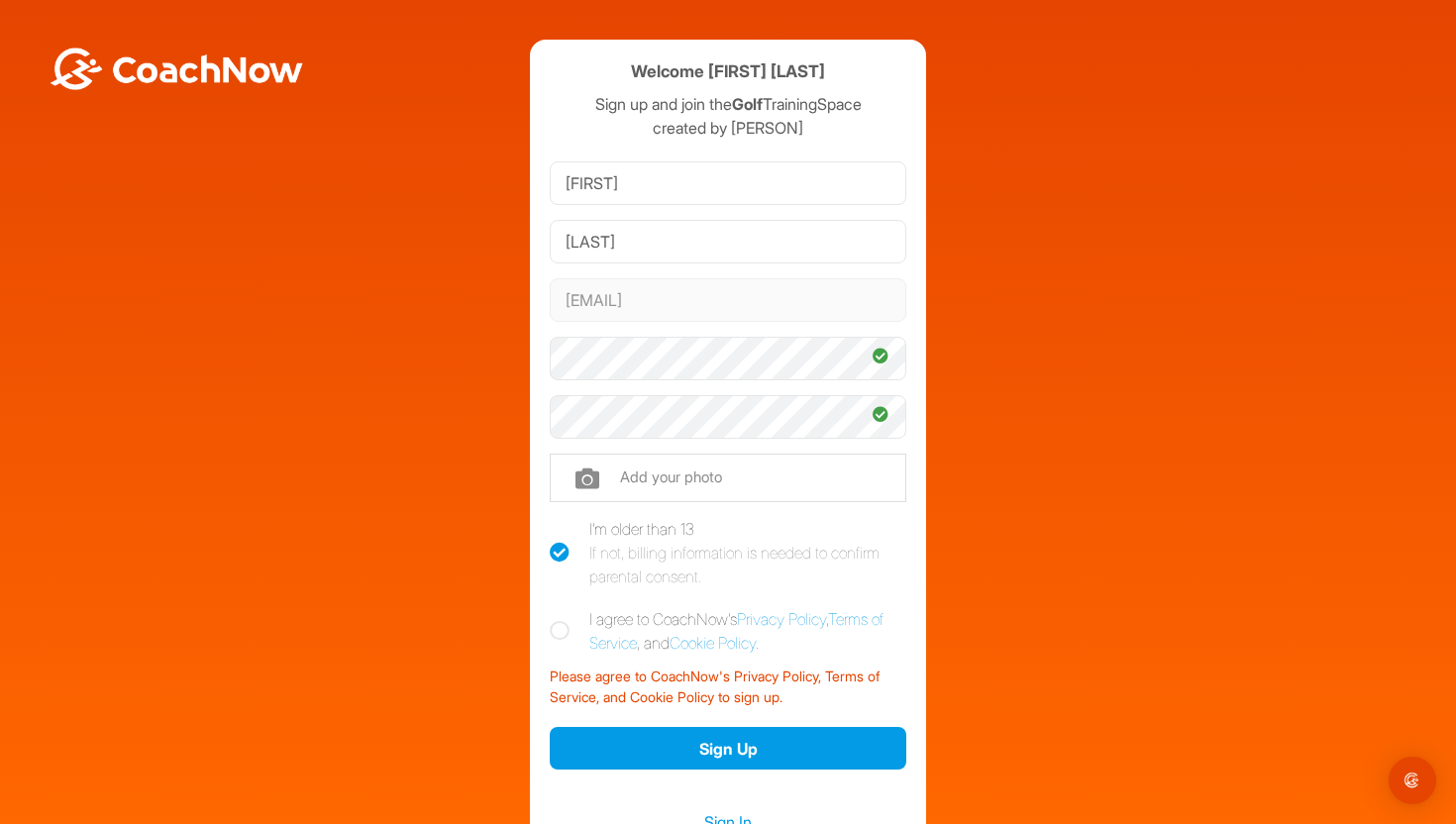 click at bounding box center [560, 631] 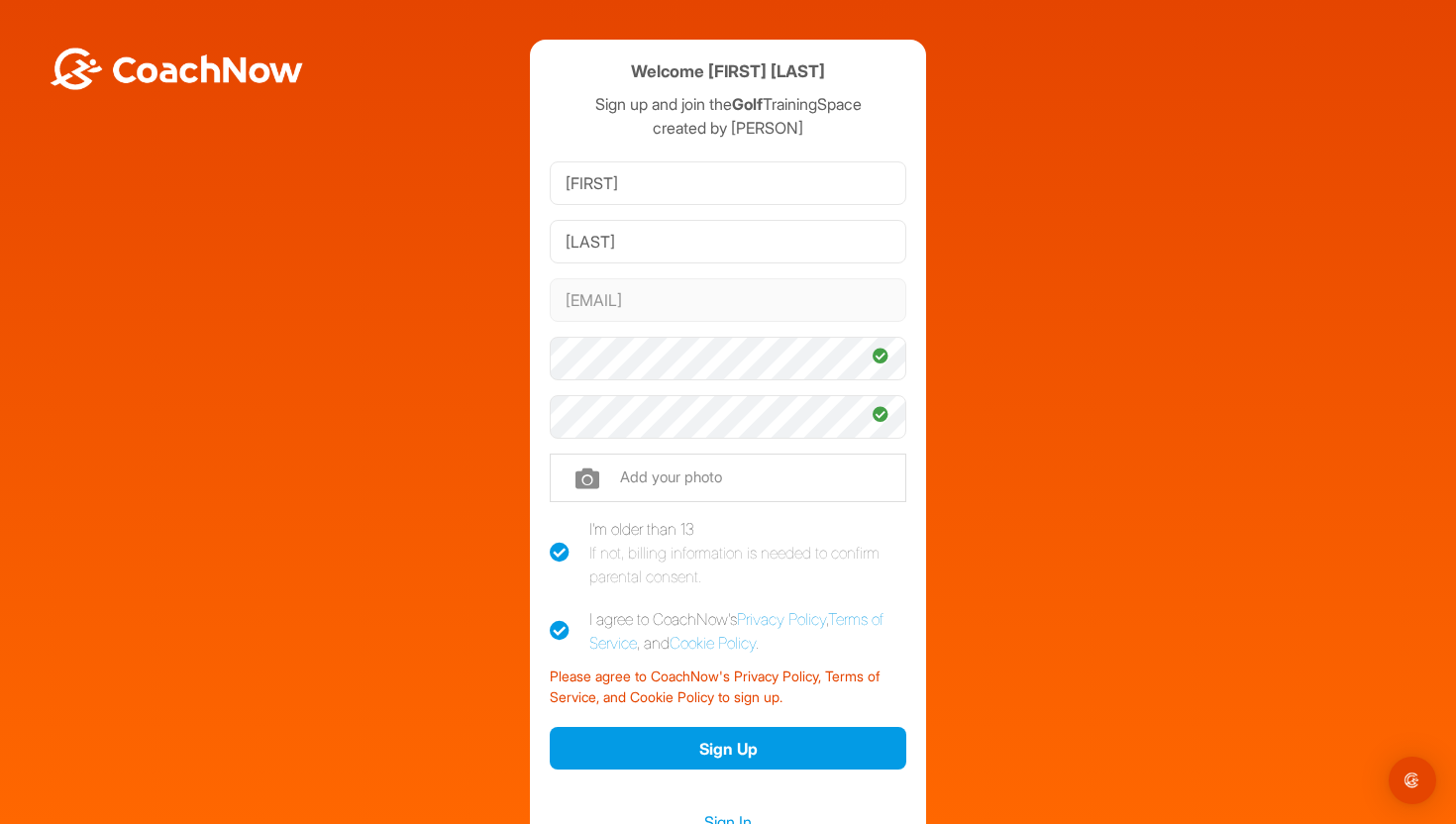 checkbox on "true" 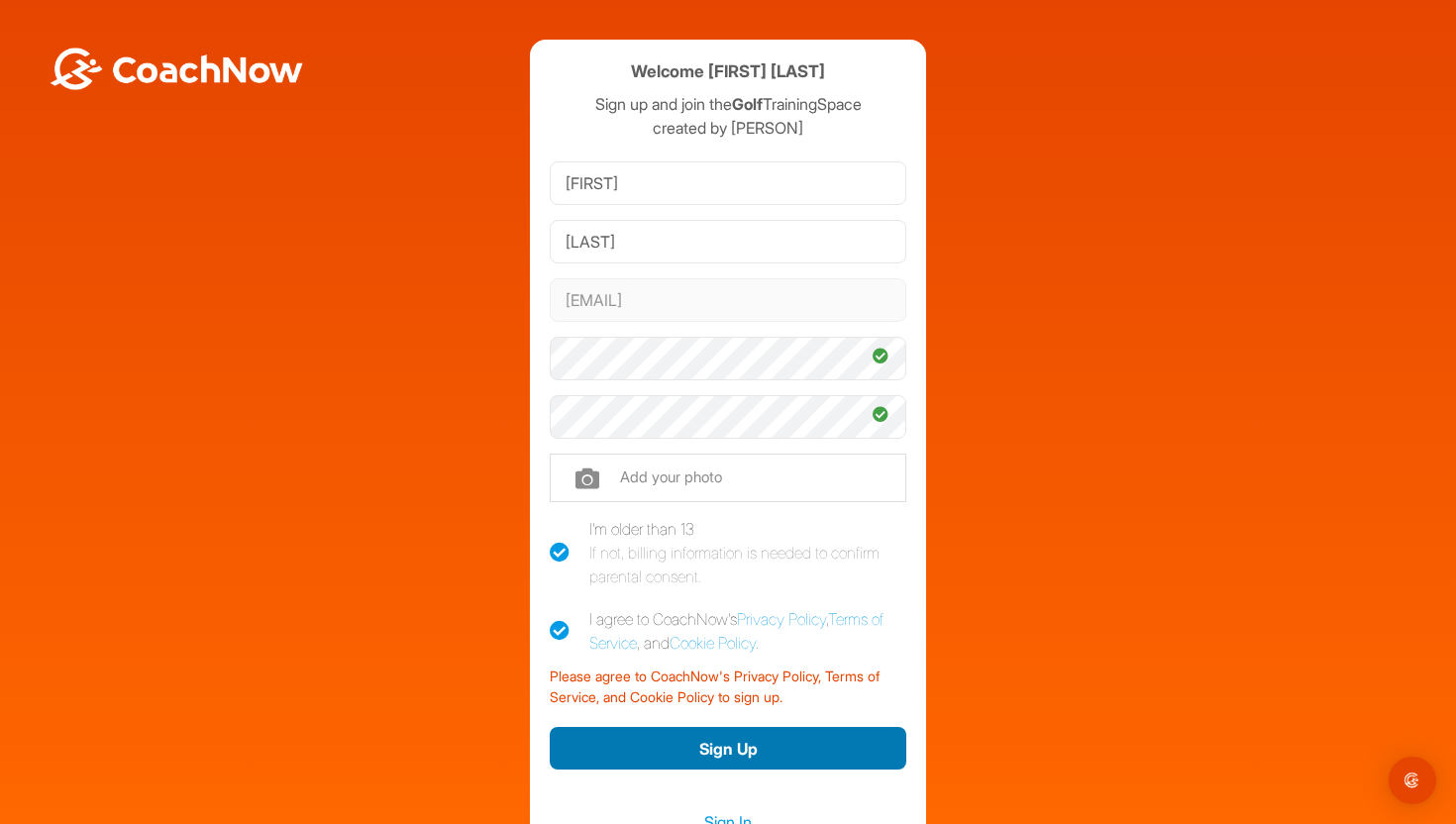 click on "Sign Up" at bounding box center [728, 748] 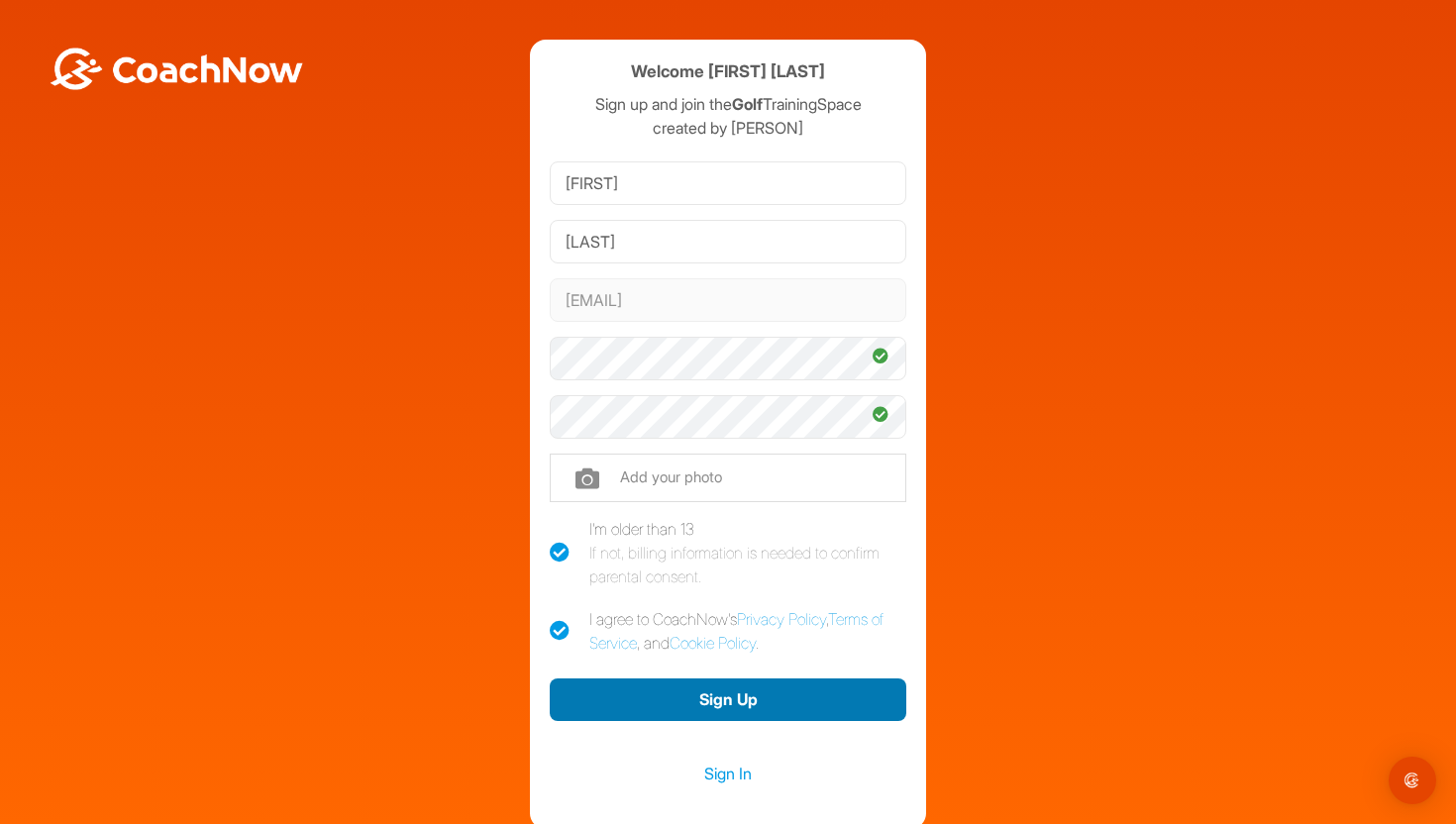 click on "Sign Up" at bounding box center (728, 699) 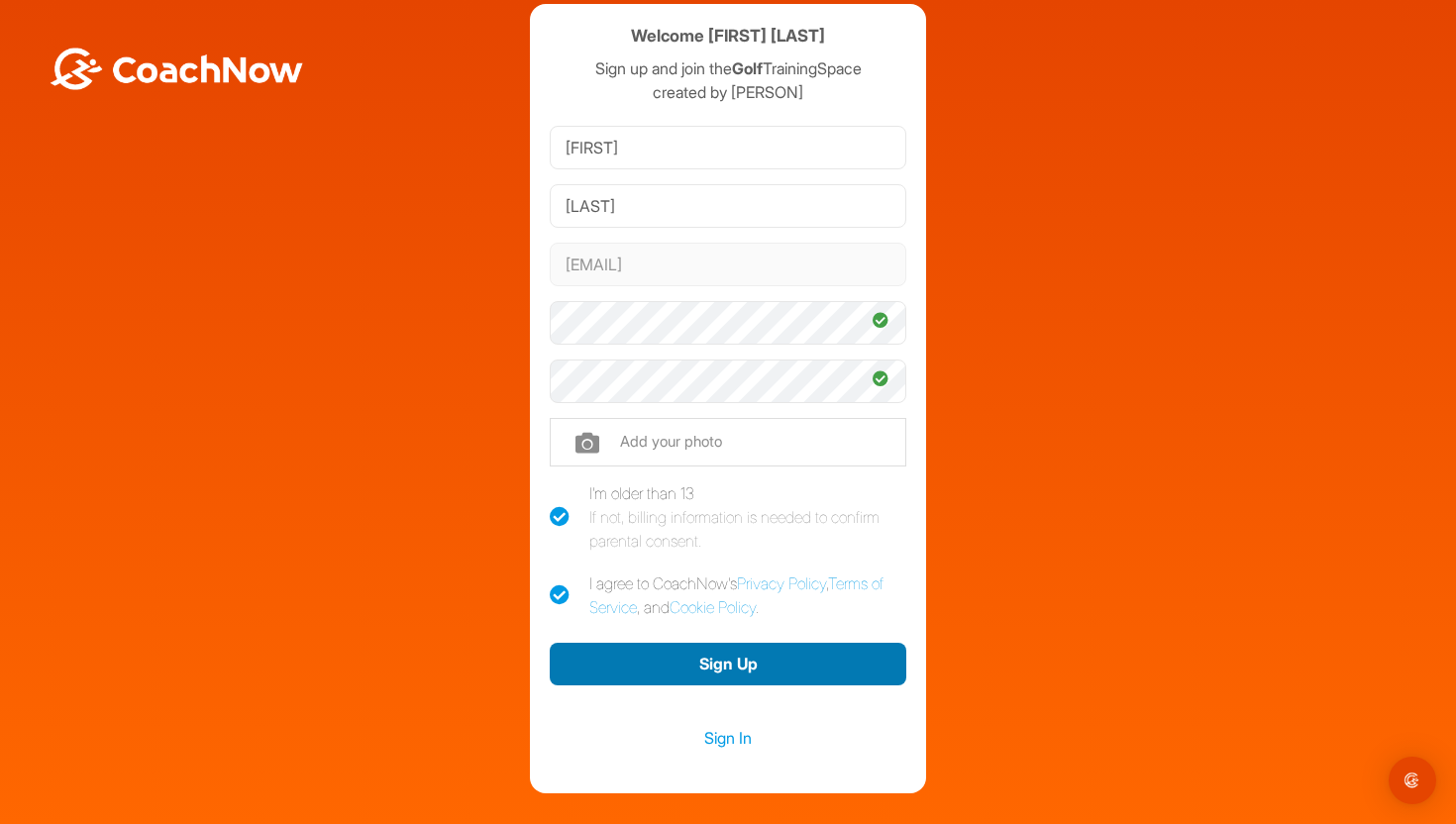 scroll, scrollTop: 37, scrollLeft: 0, axis: vertical 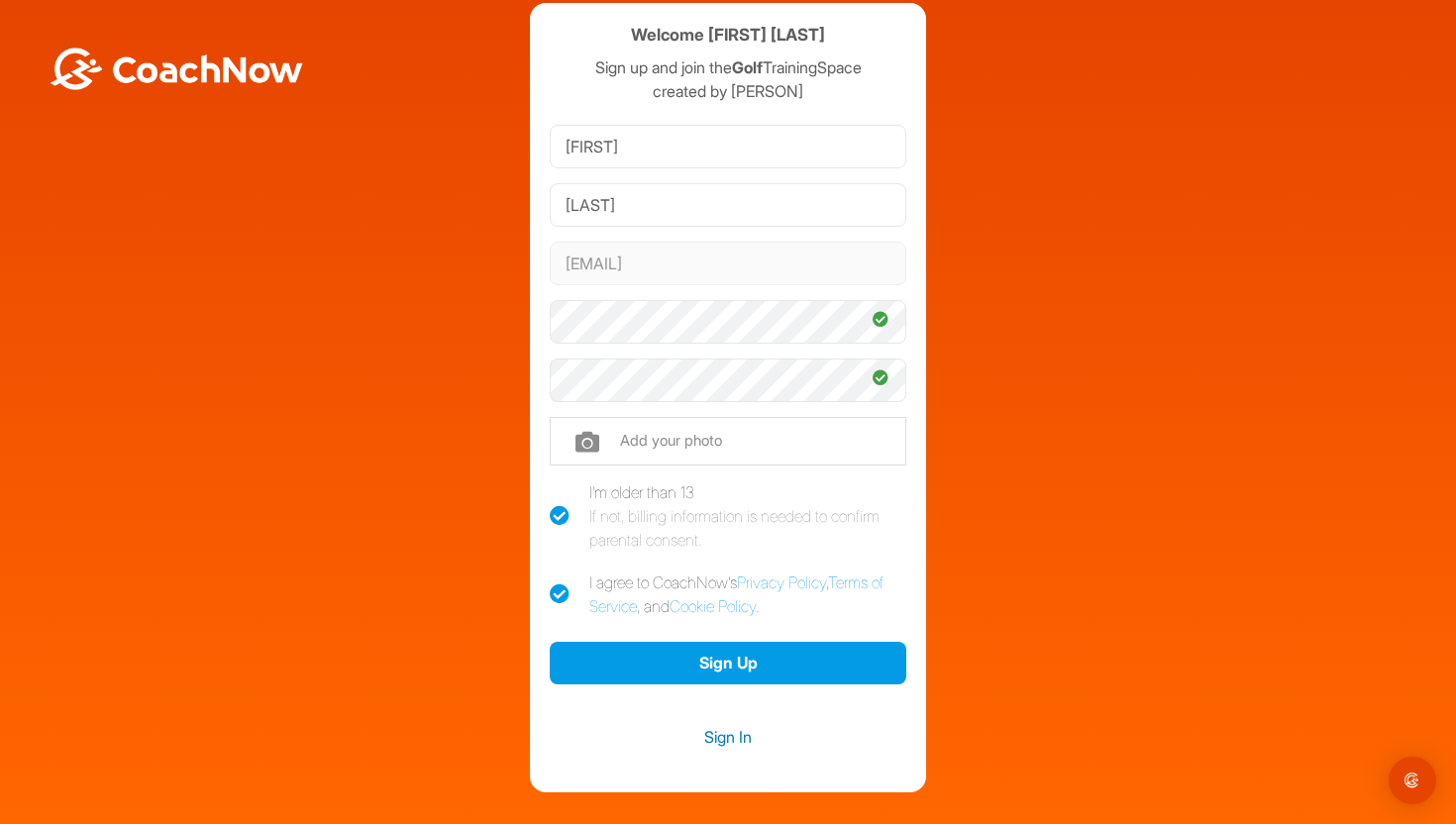 click on "Sign In" at bounding box center (728, 737) 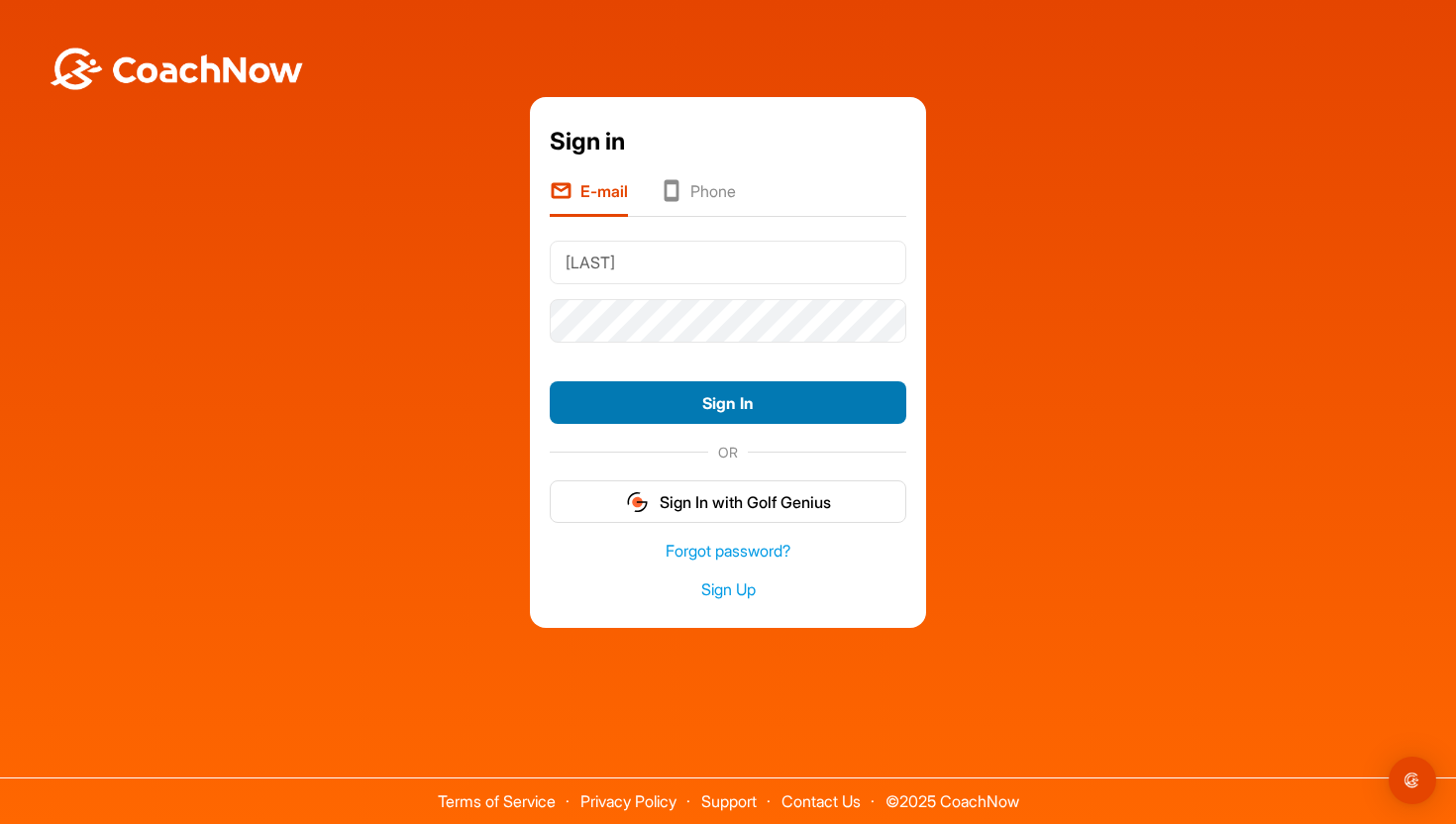 click on "Sign In" at bounding box center [728, 402] 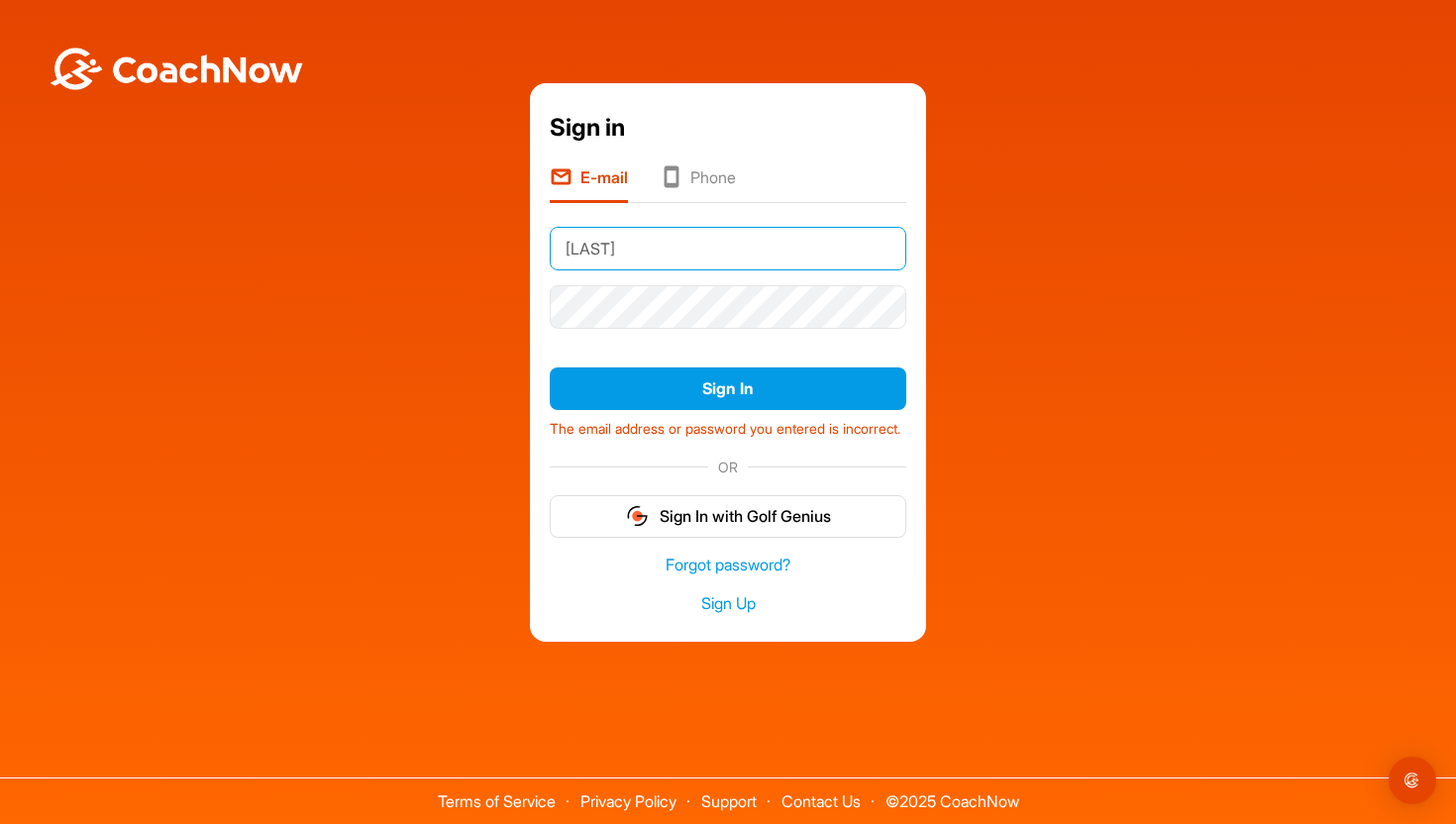 click on "Rouse" at bounding box center (728, 249) 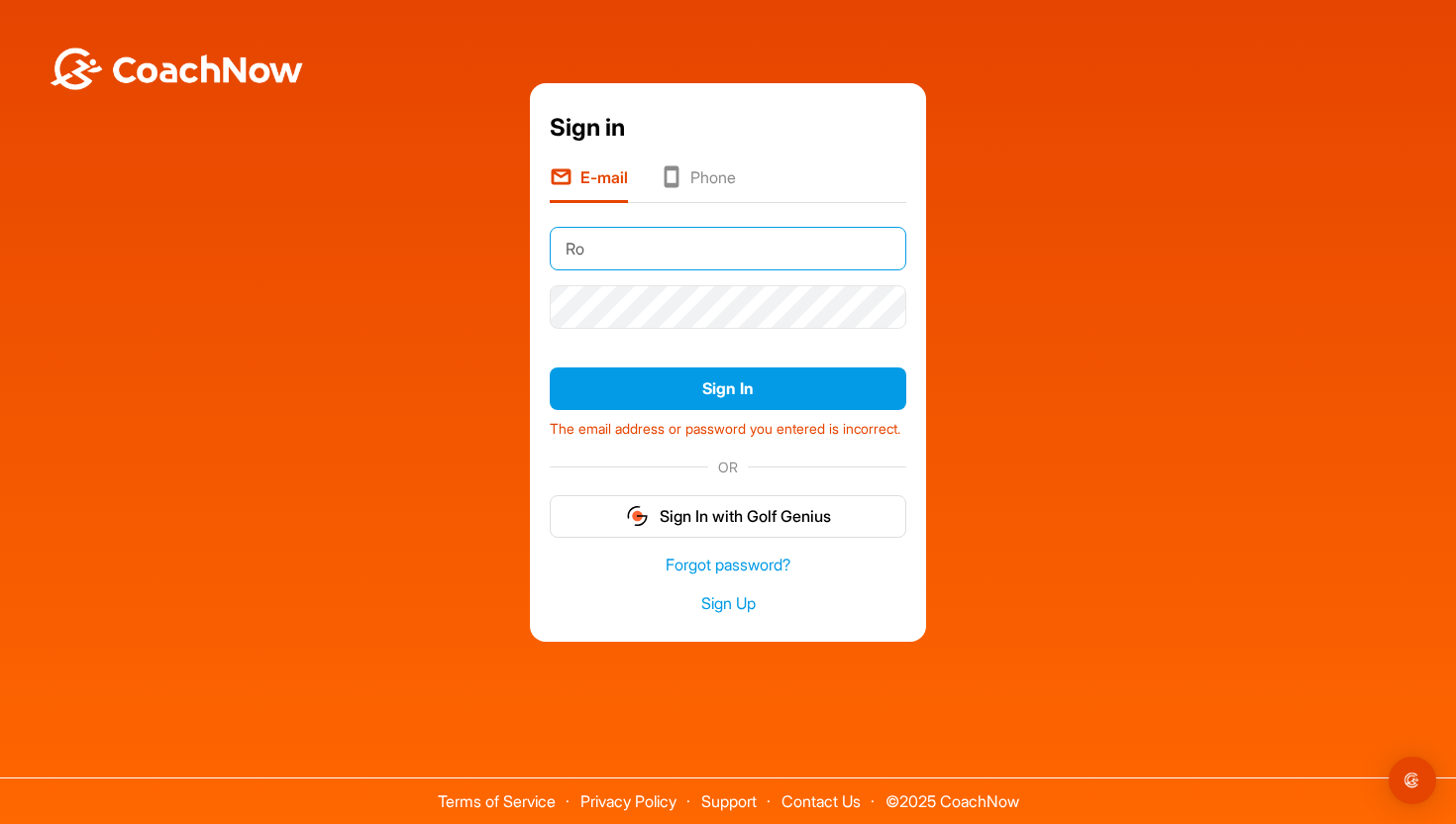 type on "R" 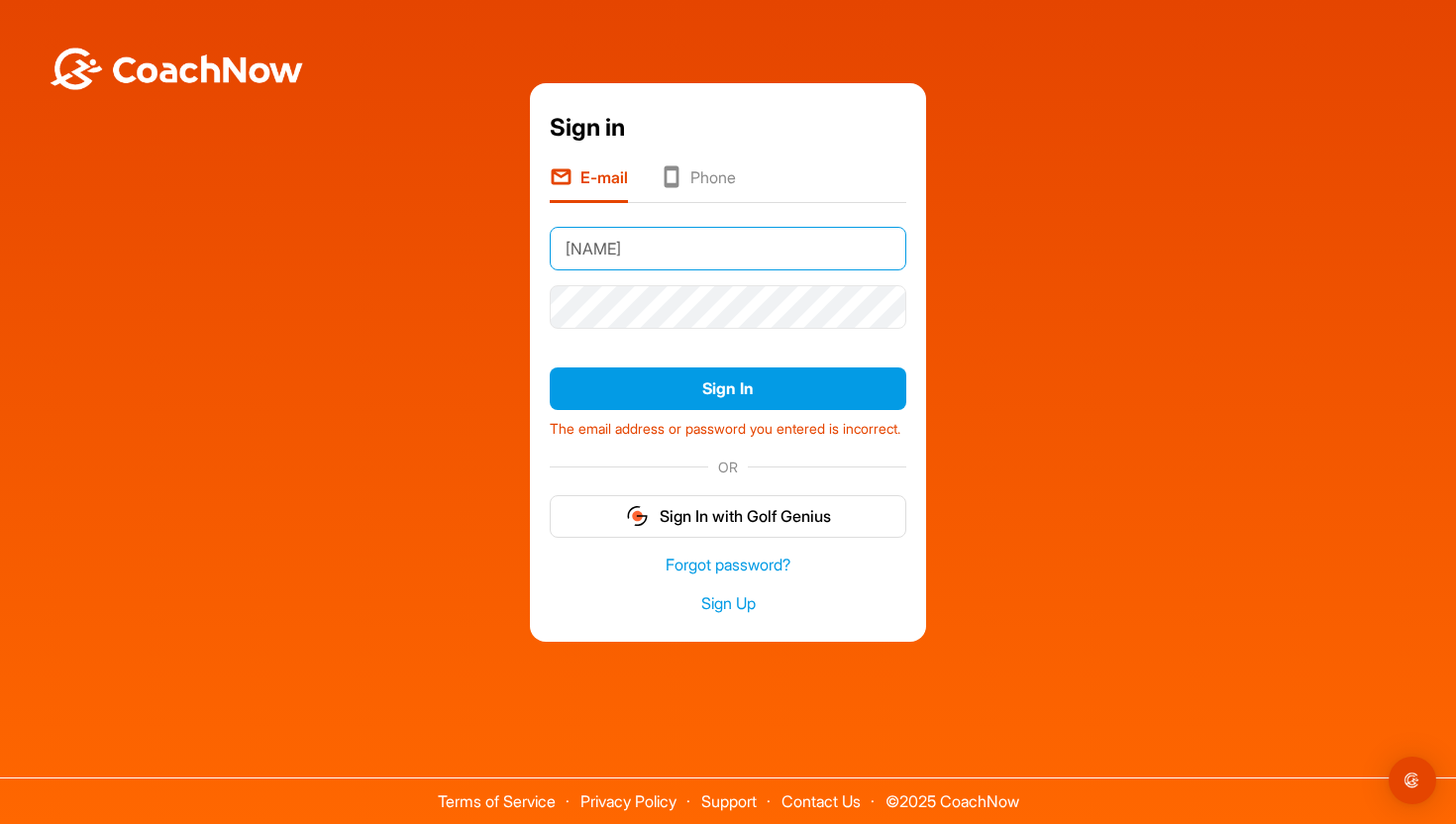 type on "[EMAIL]" 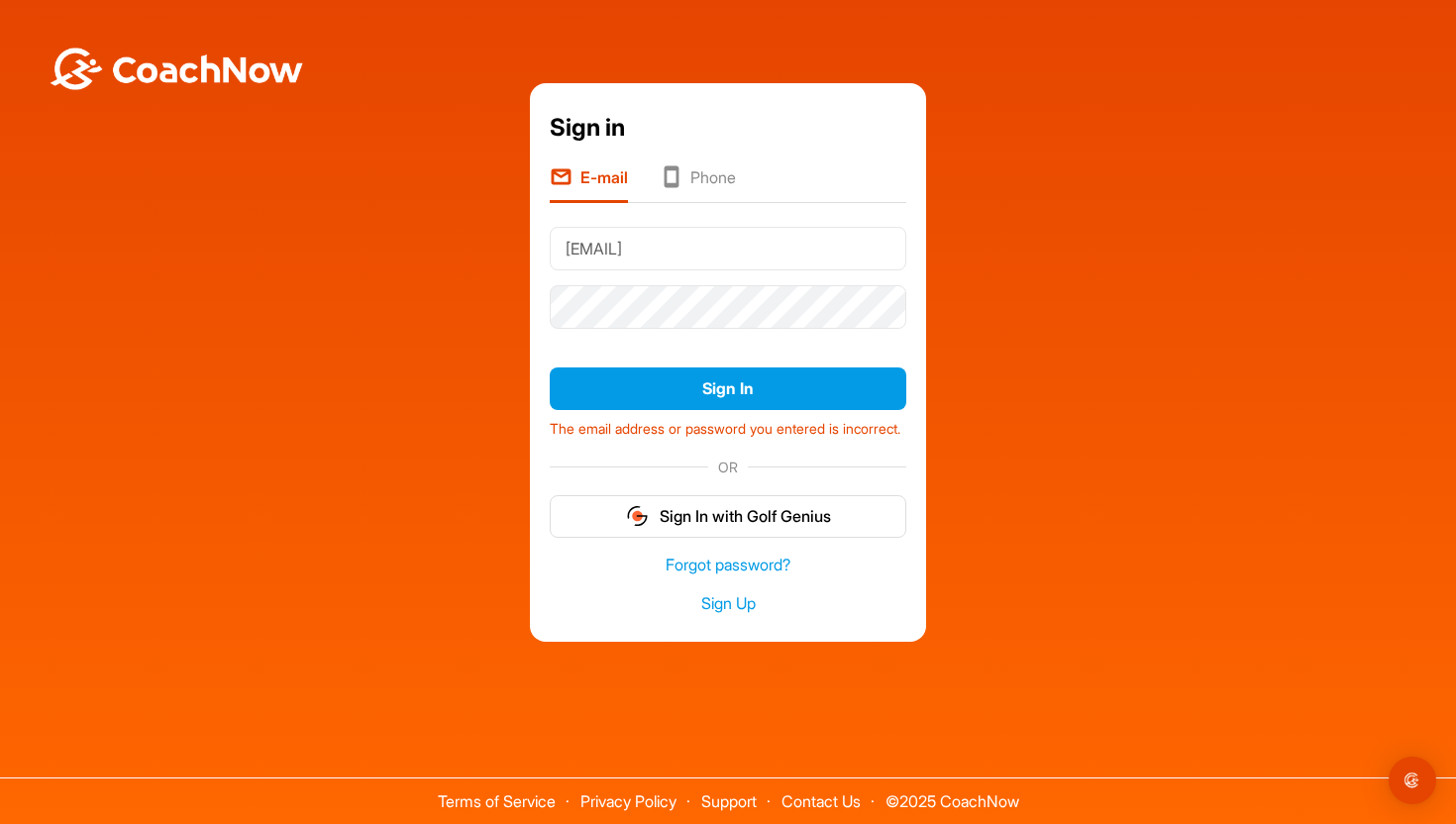 click on "Sign in   E-mail   Phone rirouse4303@gmail.com Sign In The email address or password you entered is incorrect. OR Sign In with Golf Genius Forgot password? Sign Up" at bounding box center (728, 362) 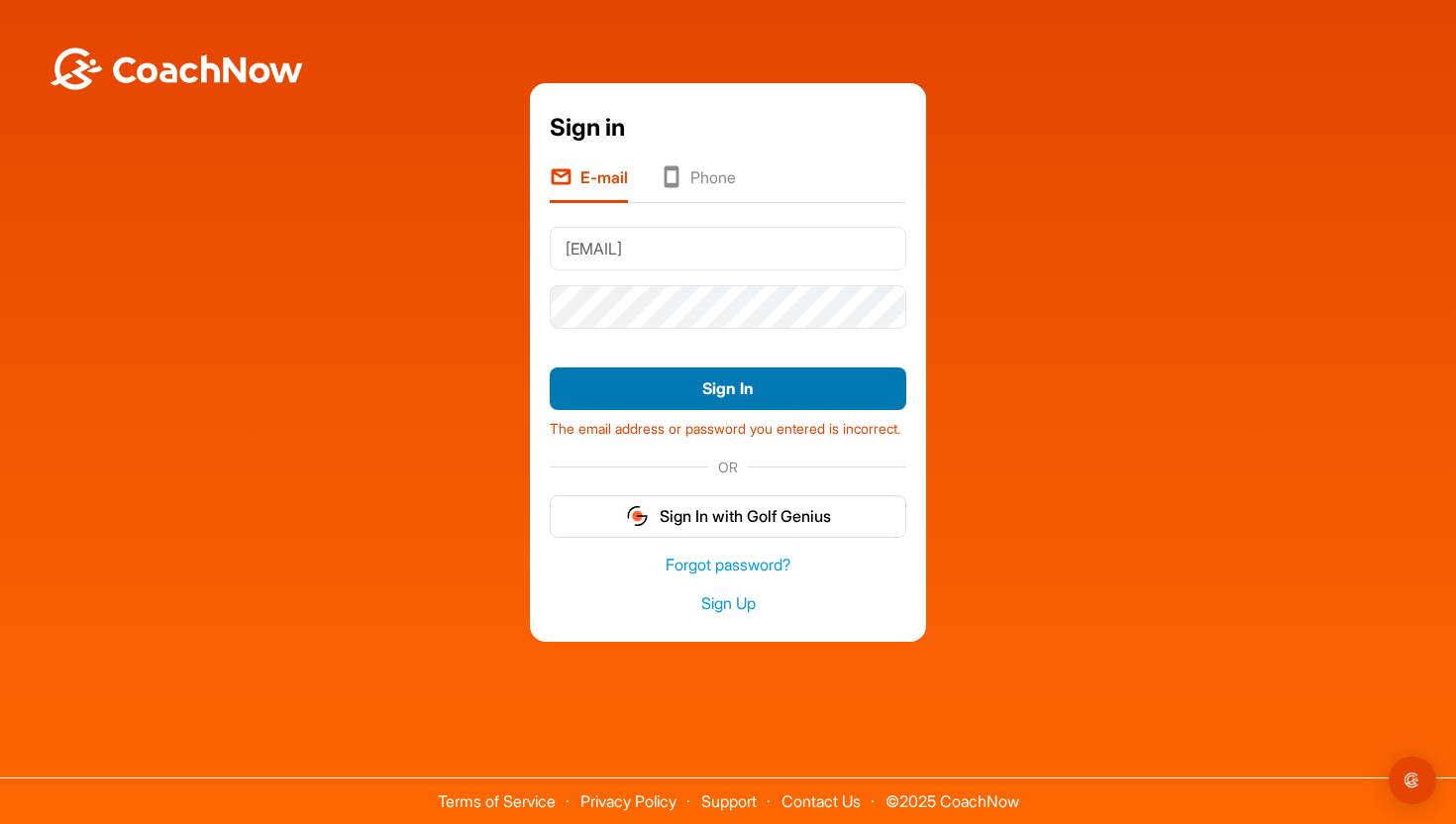click on "Sign In" at bounding box center (728, 388) 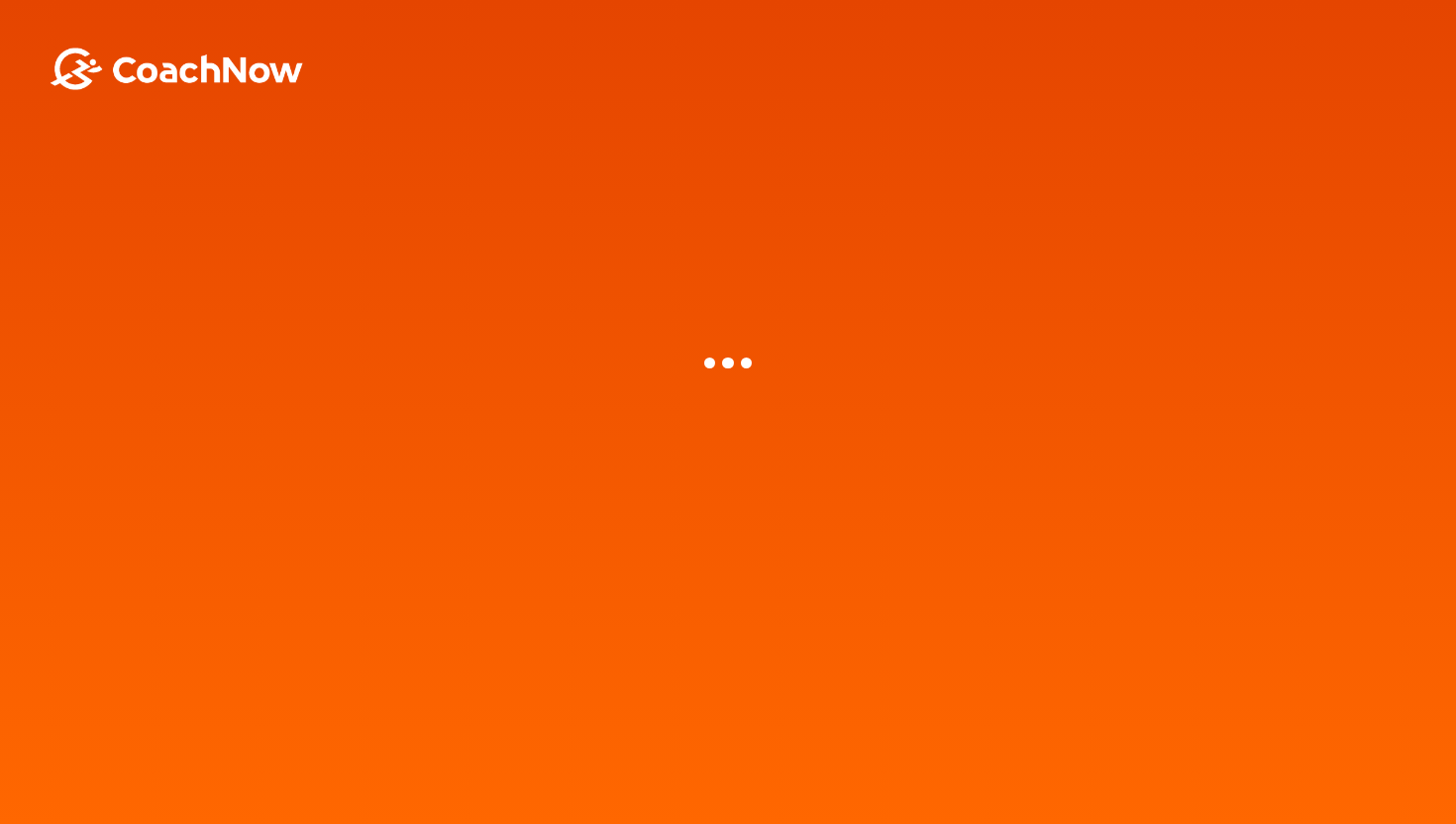 scroll, scrollTop: 0, scrollLeft: 0, axis: both 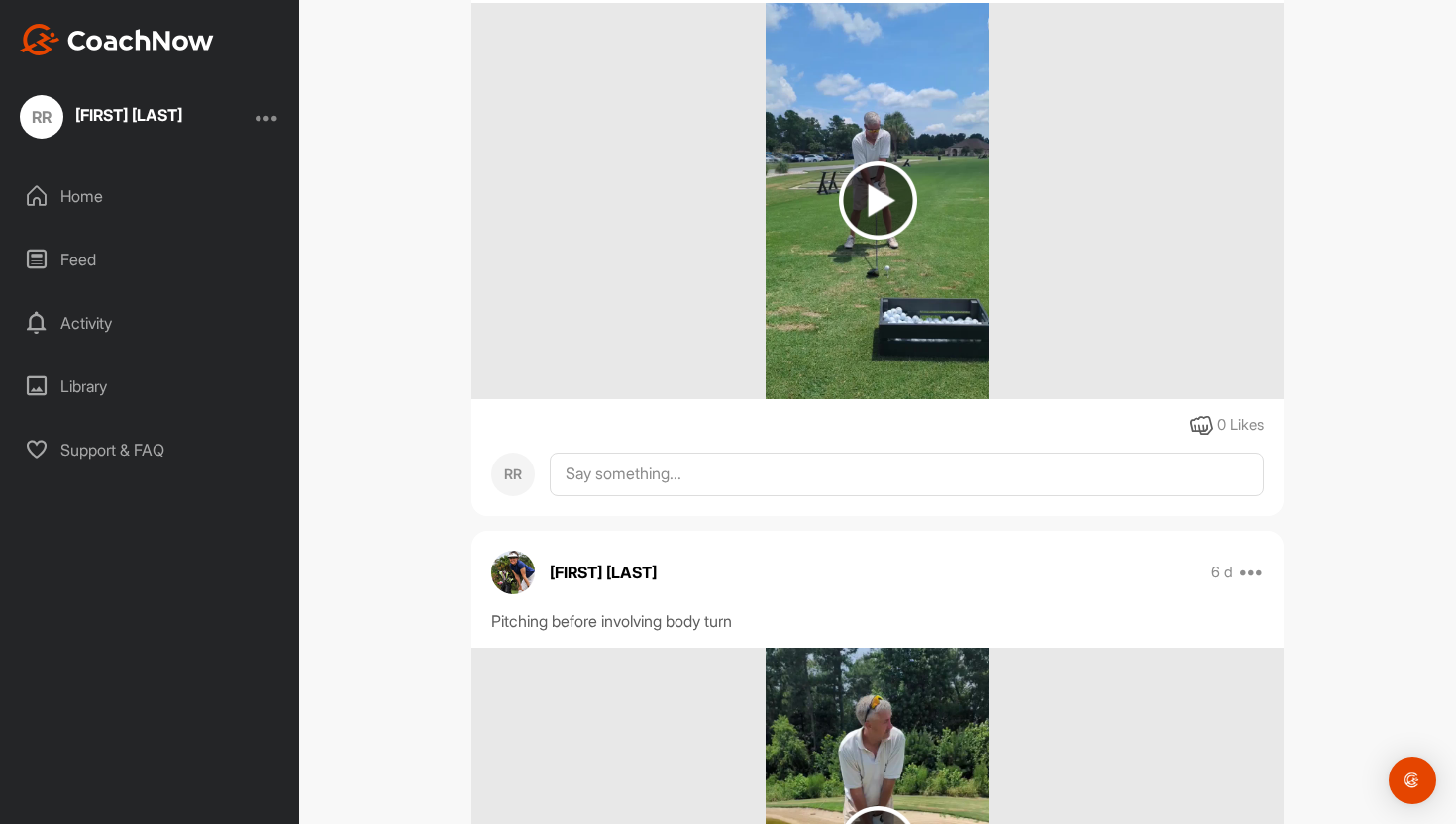 click at bounding box center [878, 200] 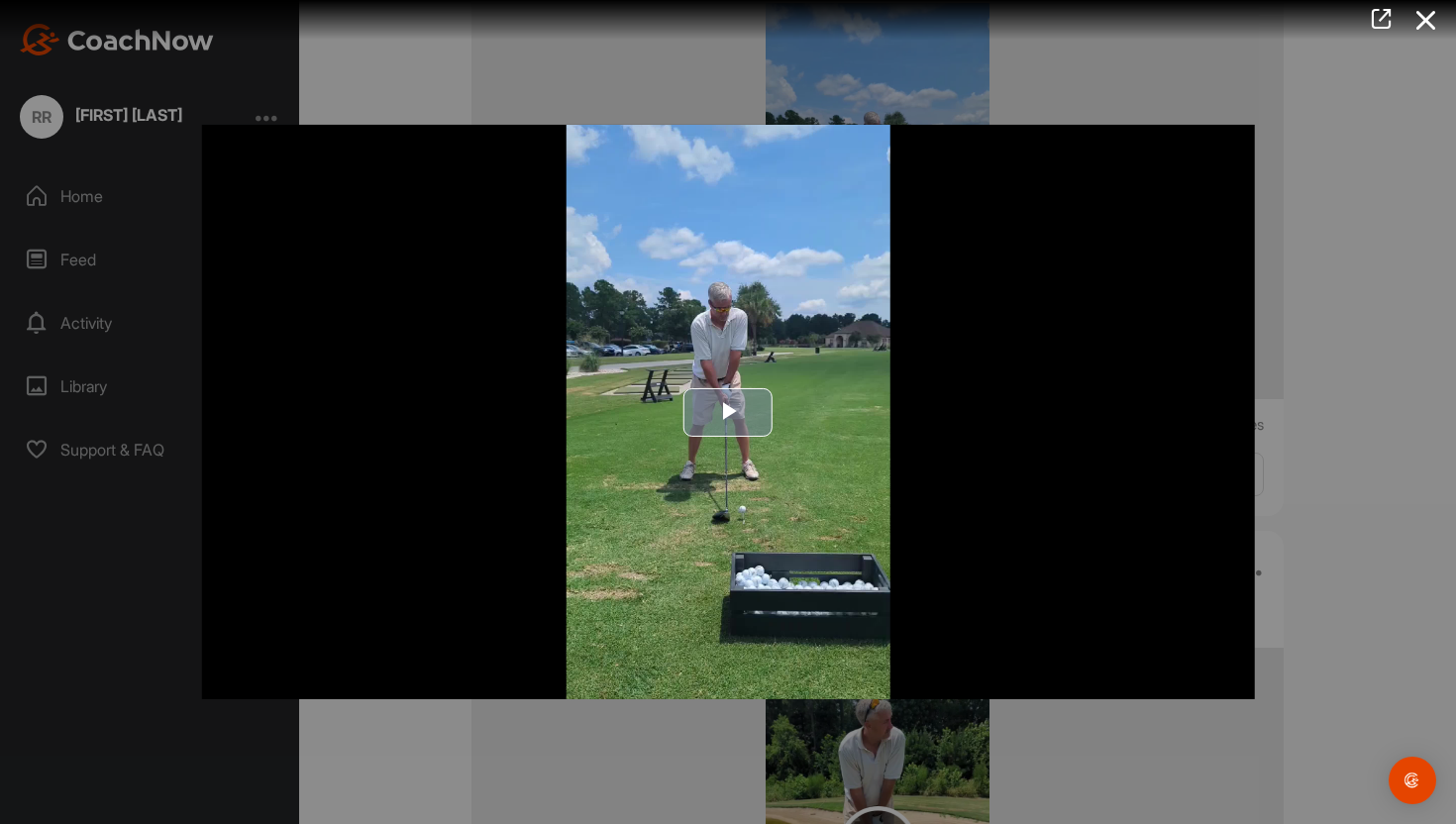 click at bounding box center (728, 412) 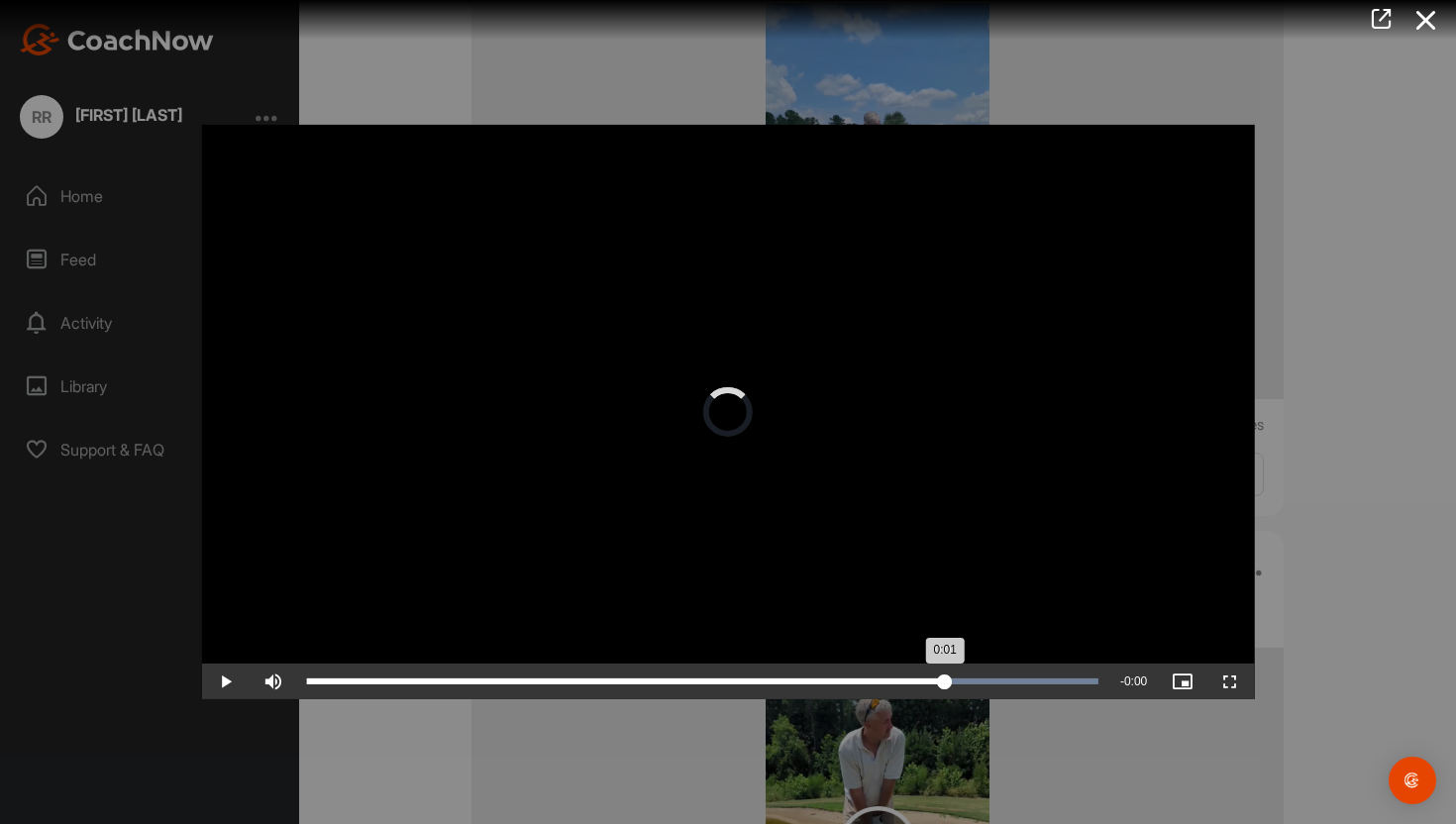 drag, startPoint x: 1091, startPoint y: 679, endPoint x: 944, endPoint y: 692, distance: 147.57371 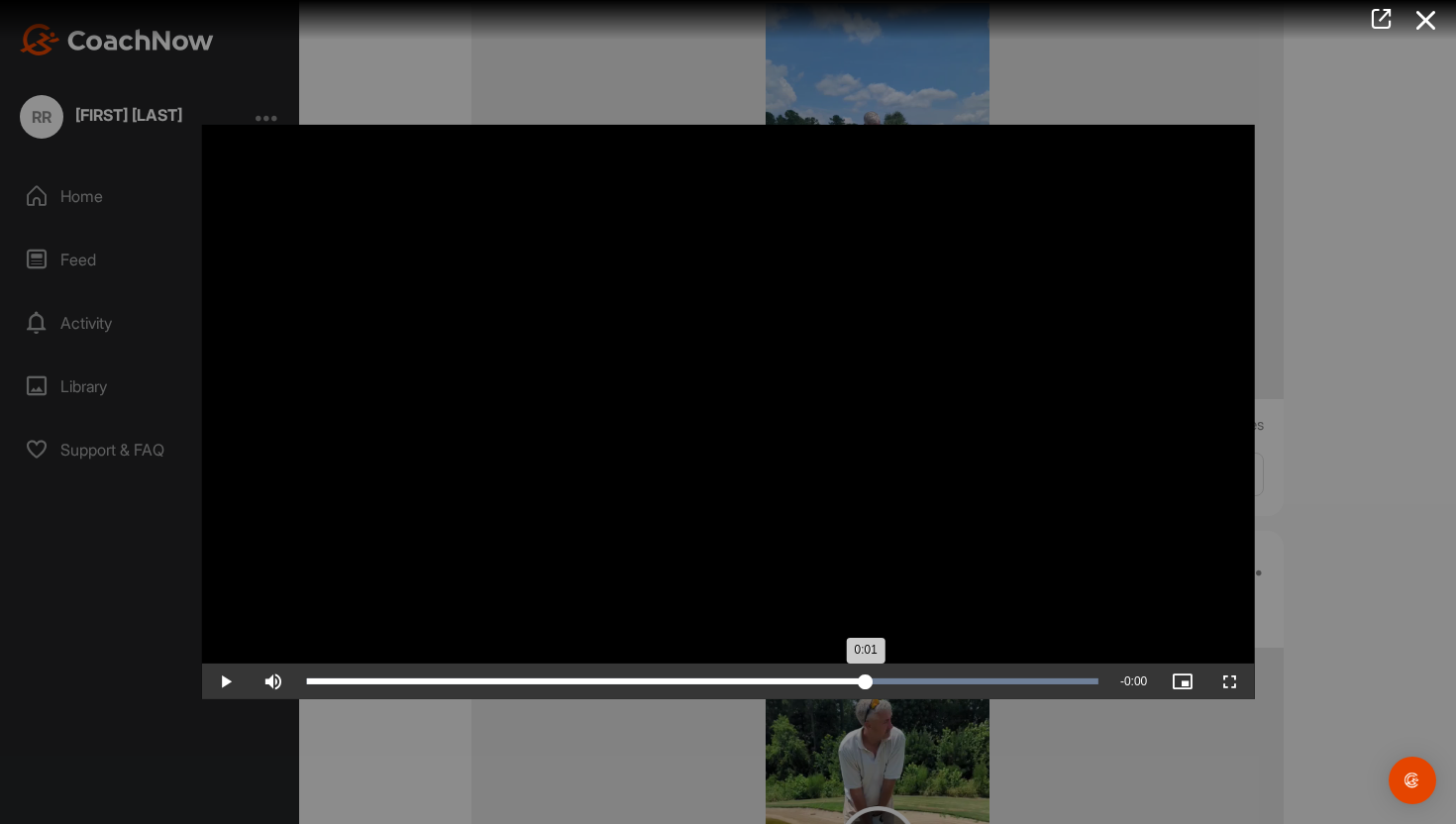 drag, startPoint x: 945, startPoint y: 677, endPoint x: 836, endPoint y: 676, distance: 109.00459 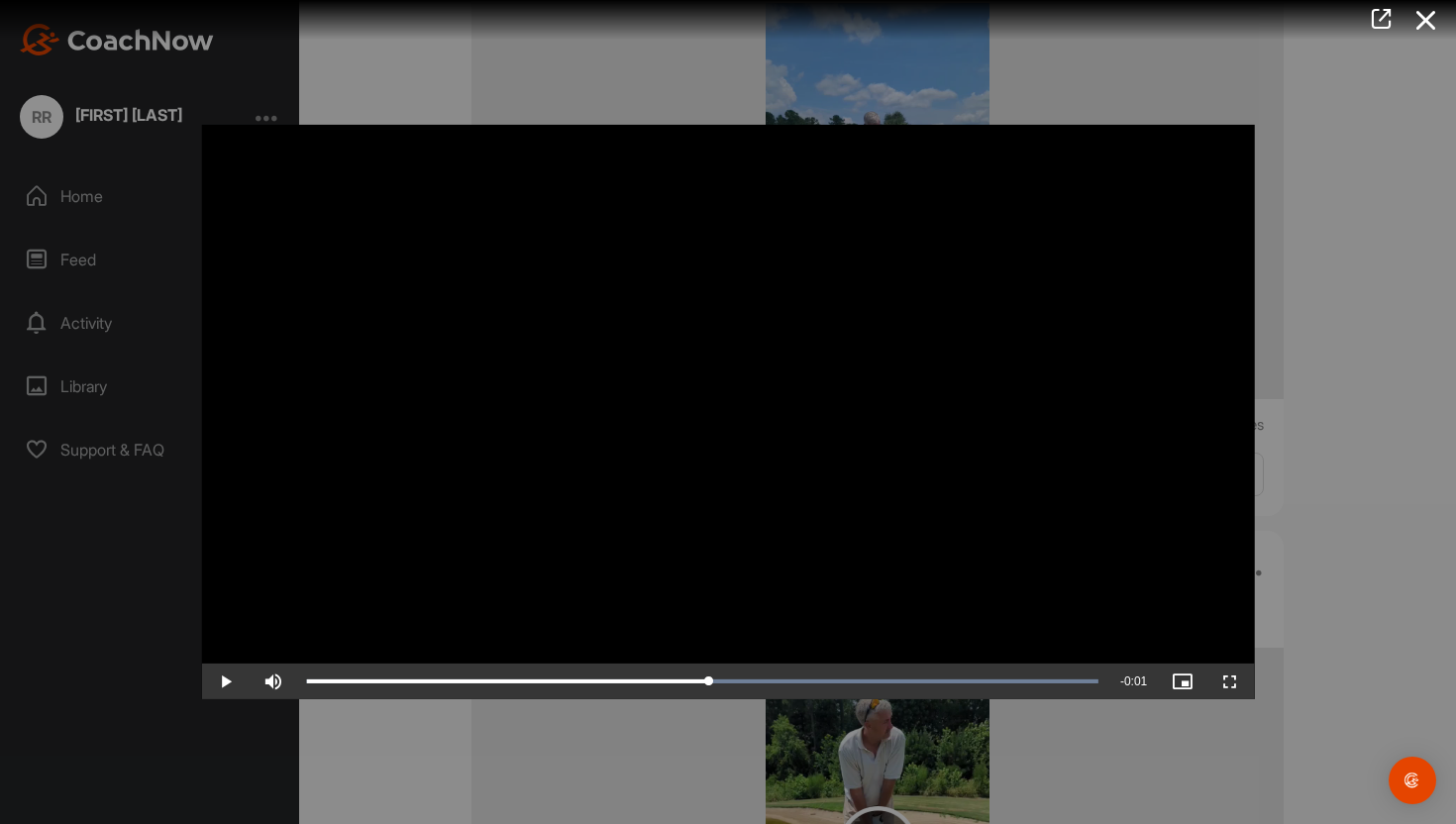 drag, startPoint x: 836, startPoint y: 676, endPoint x: 707, endPoint y: 656, distance: 130.54118 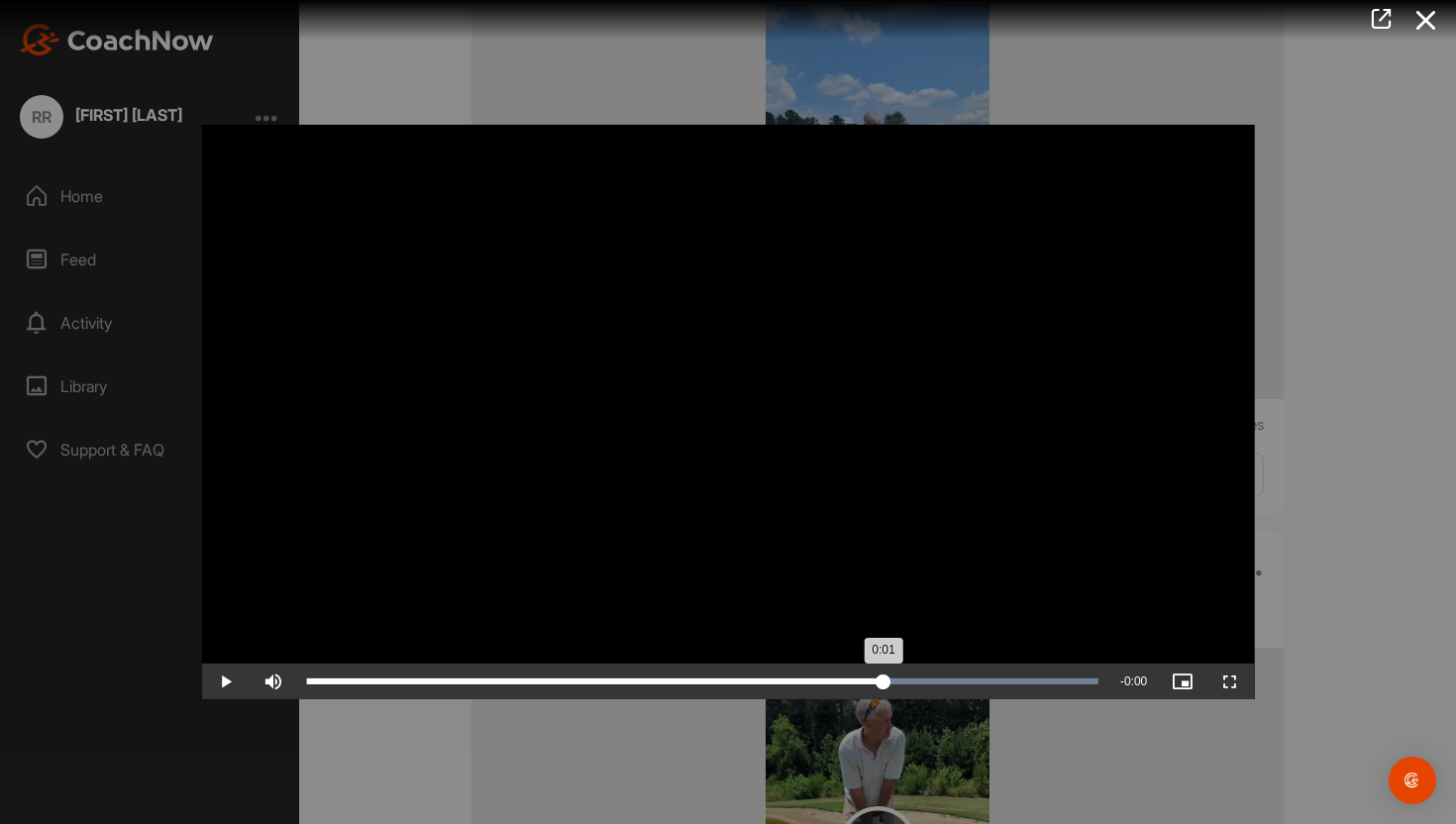 drag, startPoint x: 708, startPoint y: 682, endPoint x: 884, endPoint y: 663, distance: 177.0226 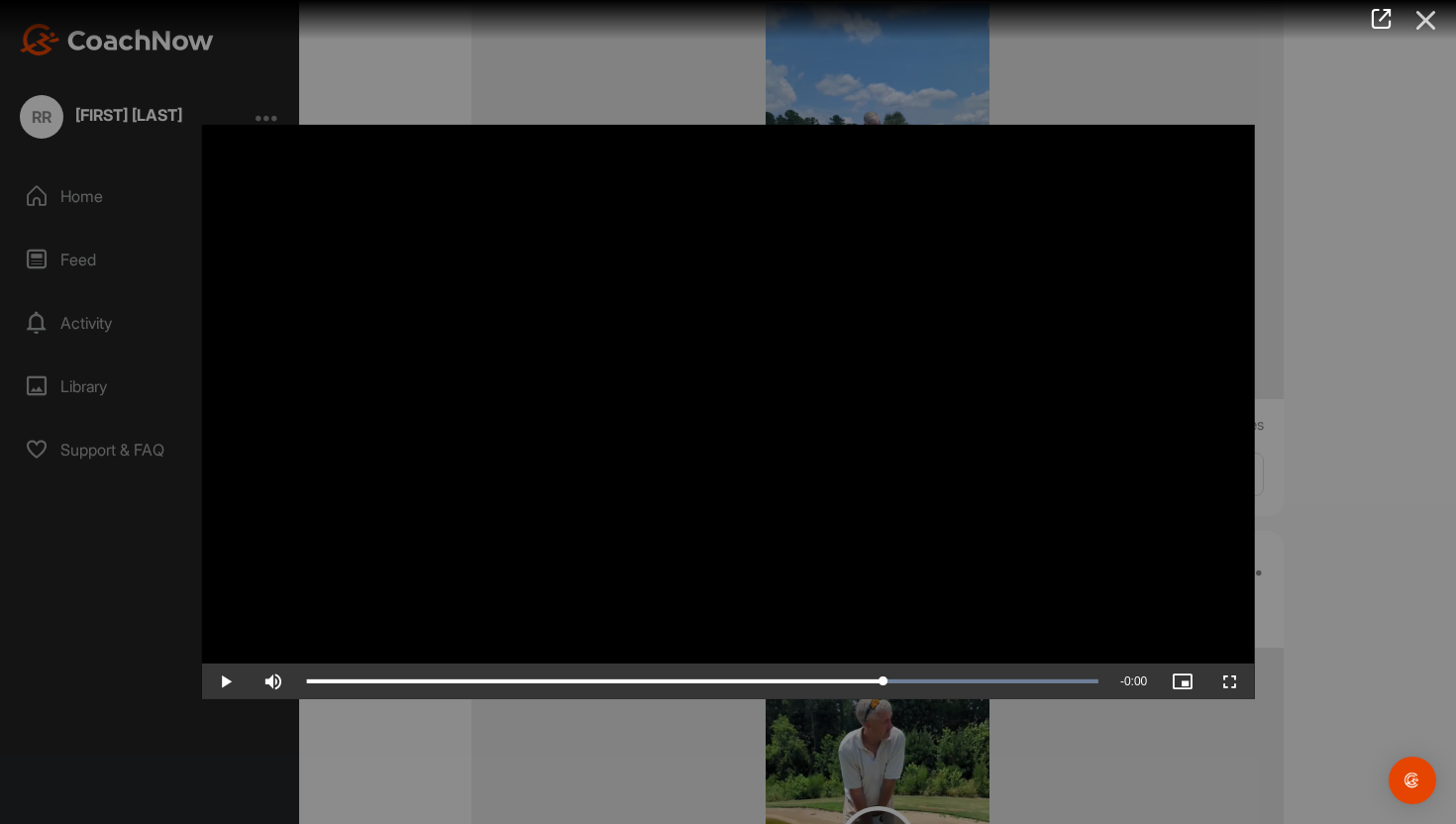 click at bounding box center (1426, 20) 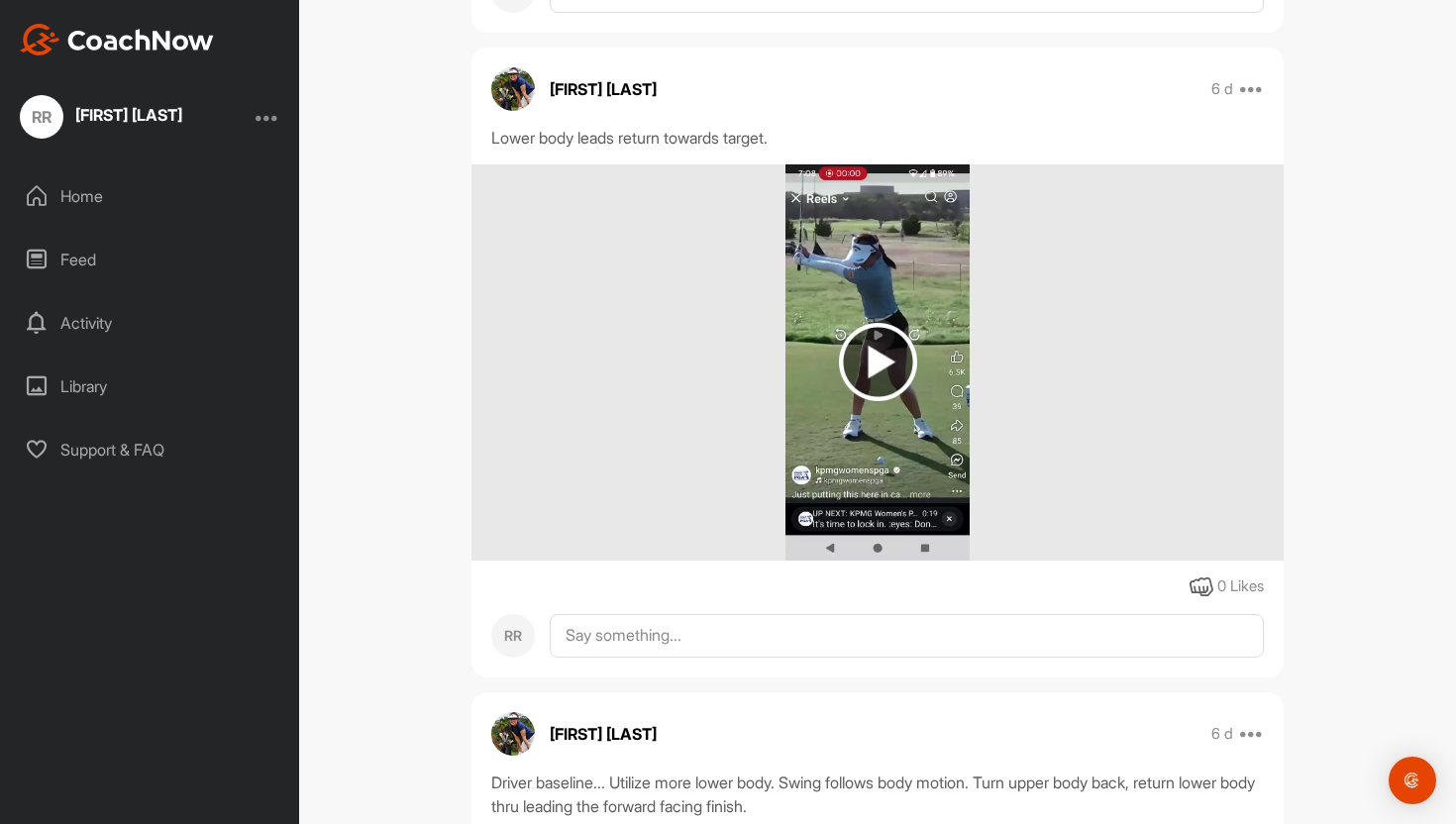 scroll, scrollTop: 953, scrollLeft: 0, axis: vertical 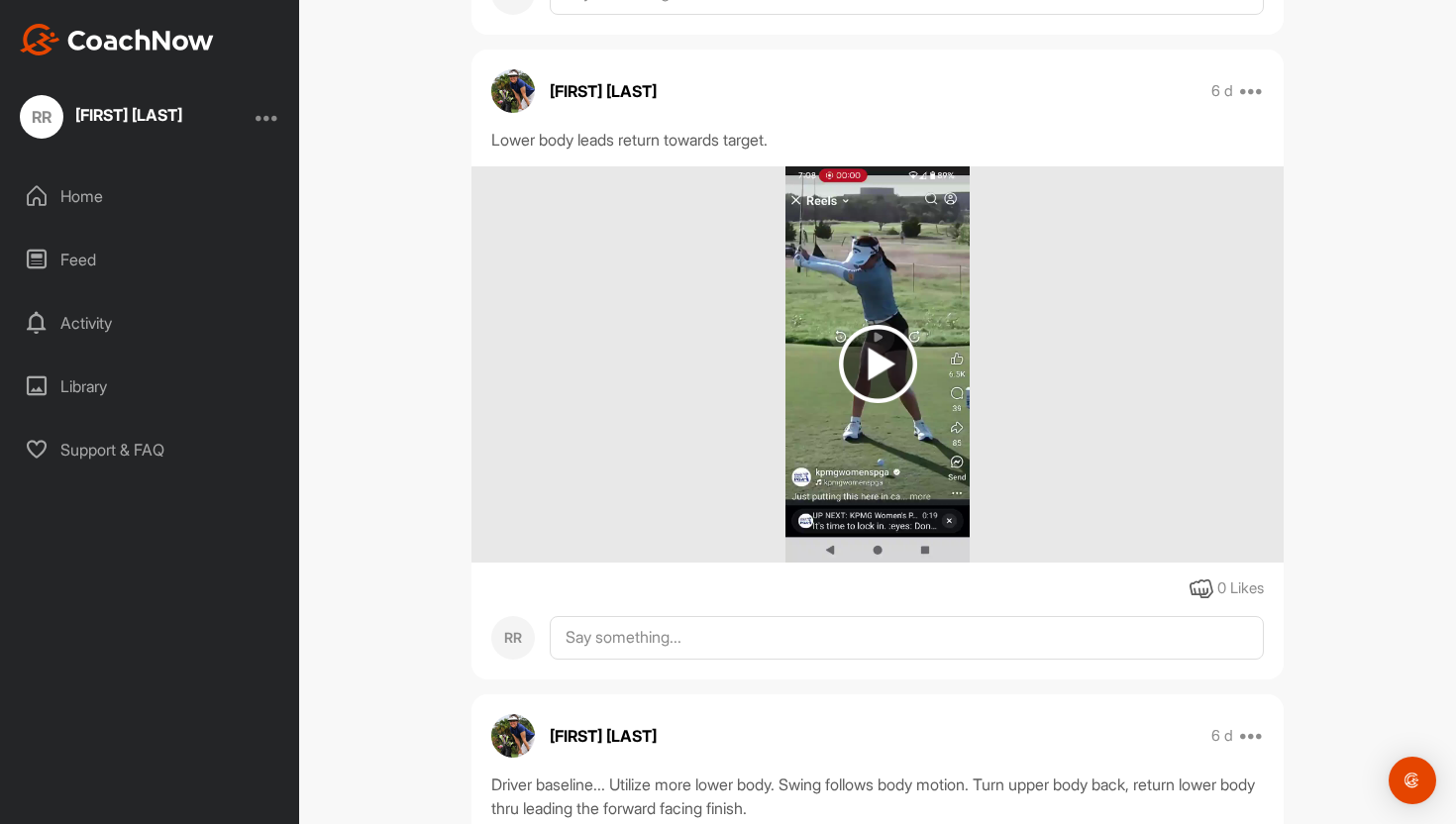 click at bounding box center (878, 363) 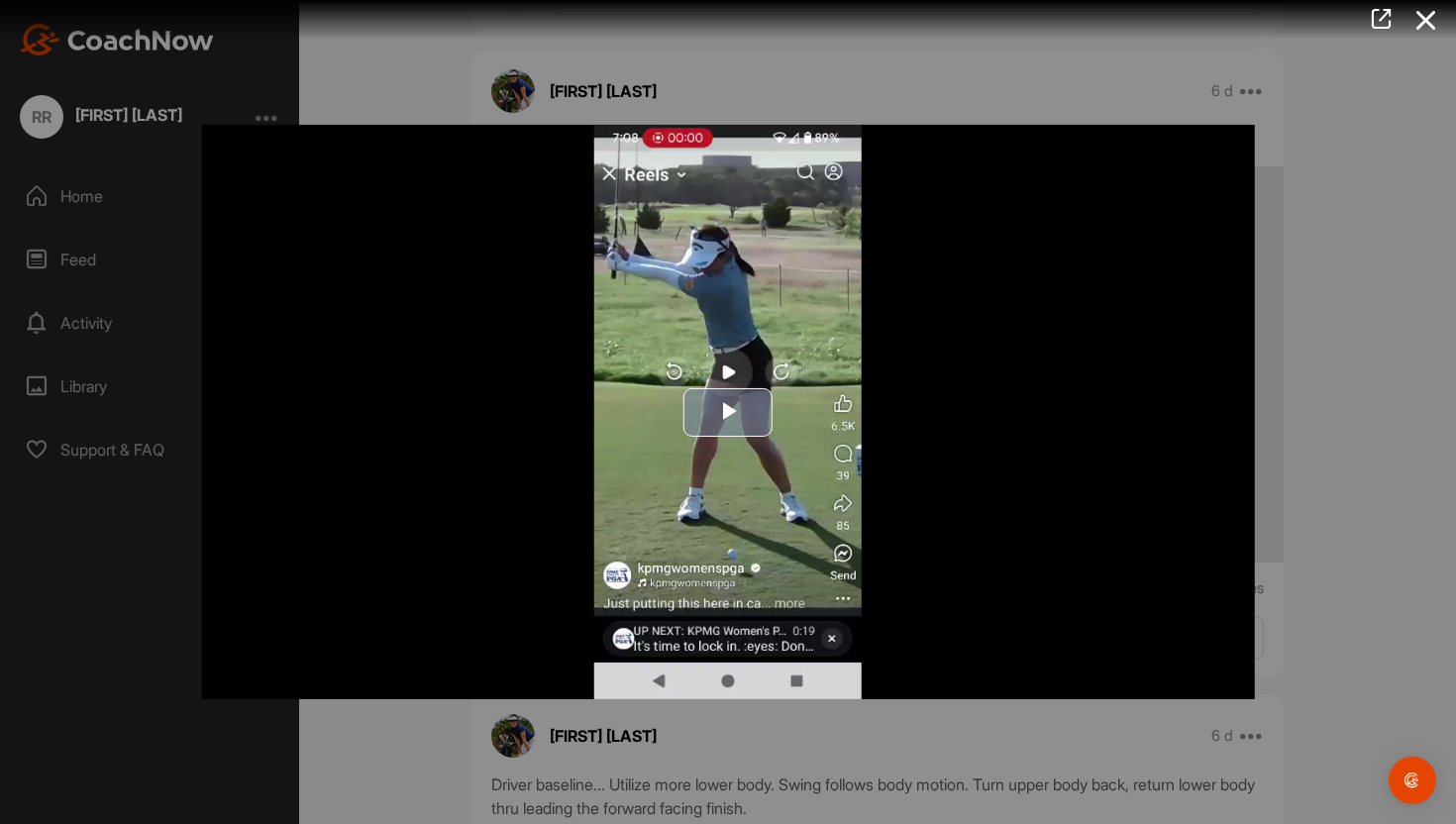 click at bounding box center (728, 412) 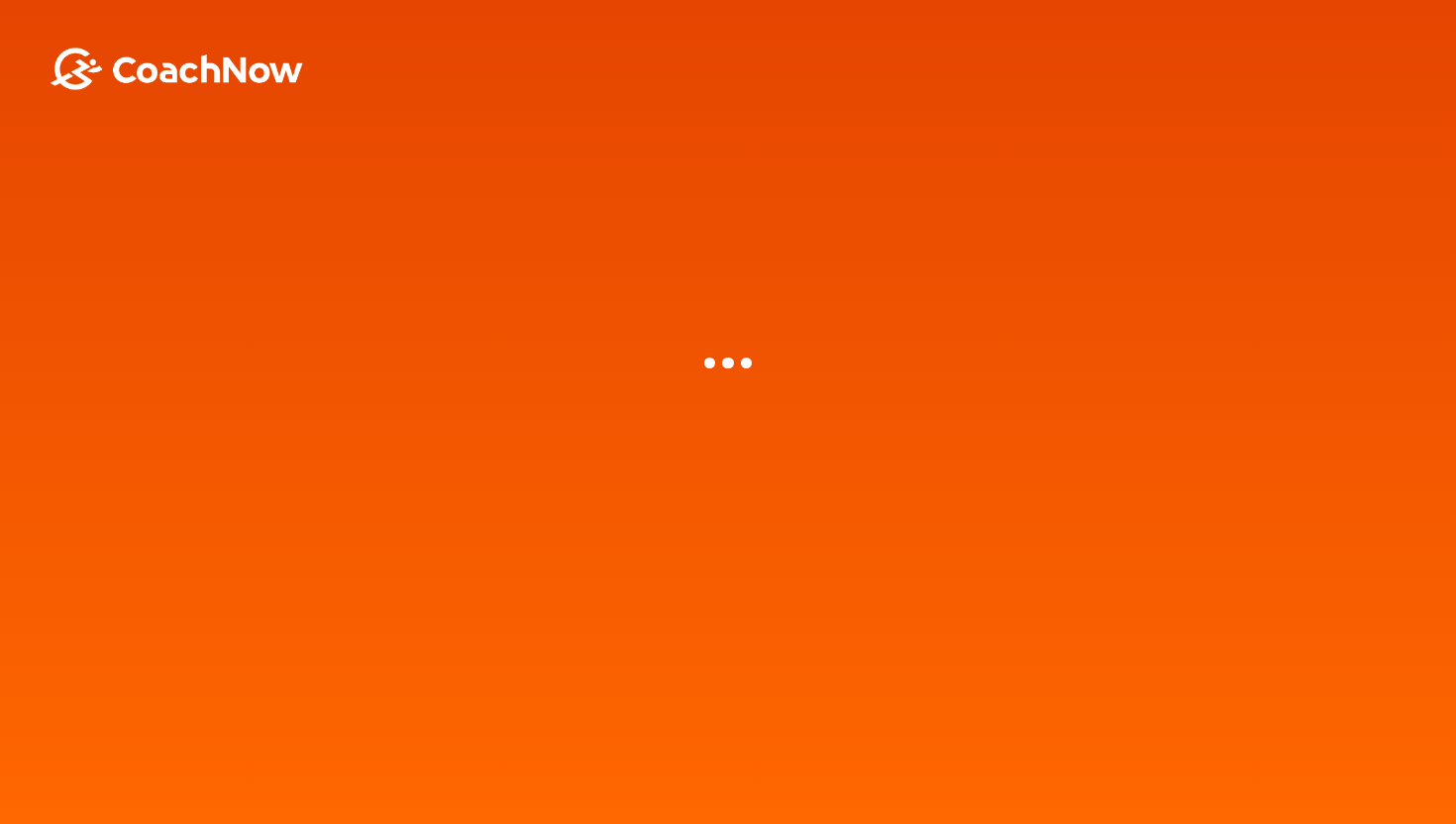 scroll, scrollTop: 0, scrollLeft: 0, axis: both 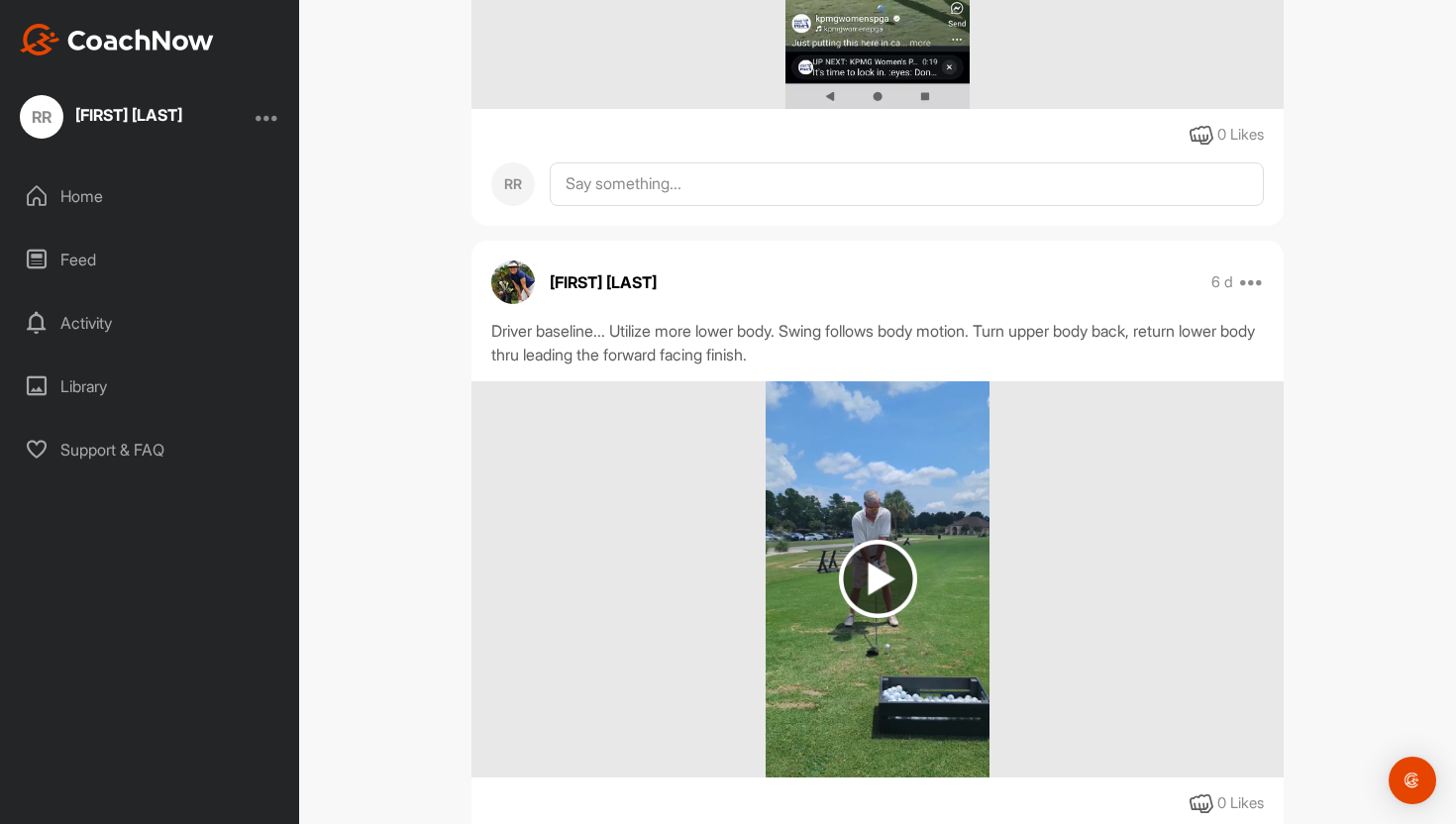 click at bounding box center (878, 578) 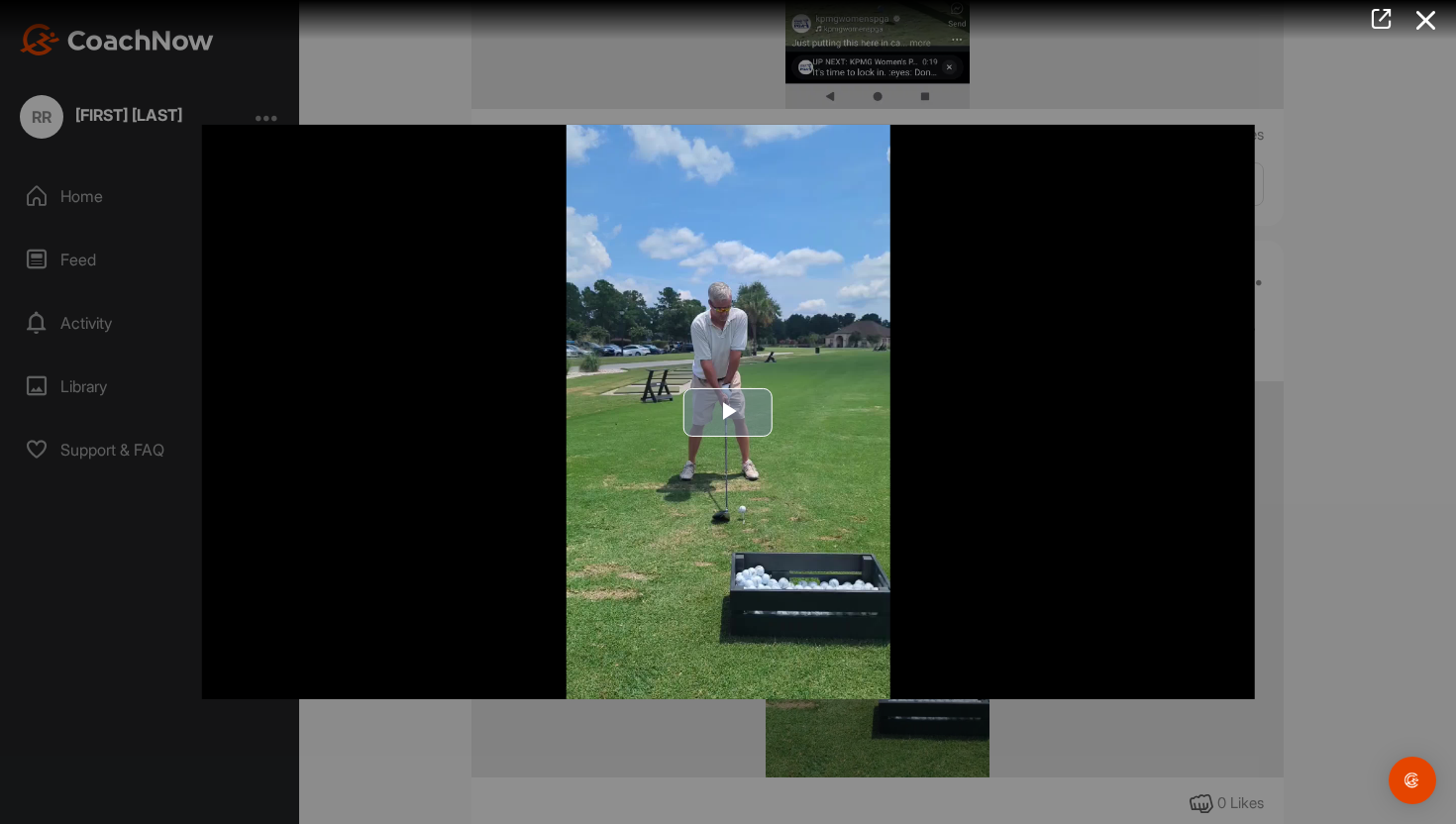 click at bounding box center (728, 412) 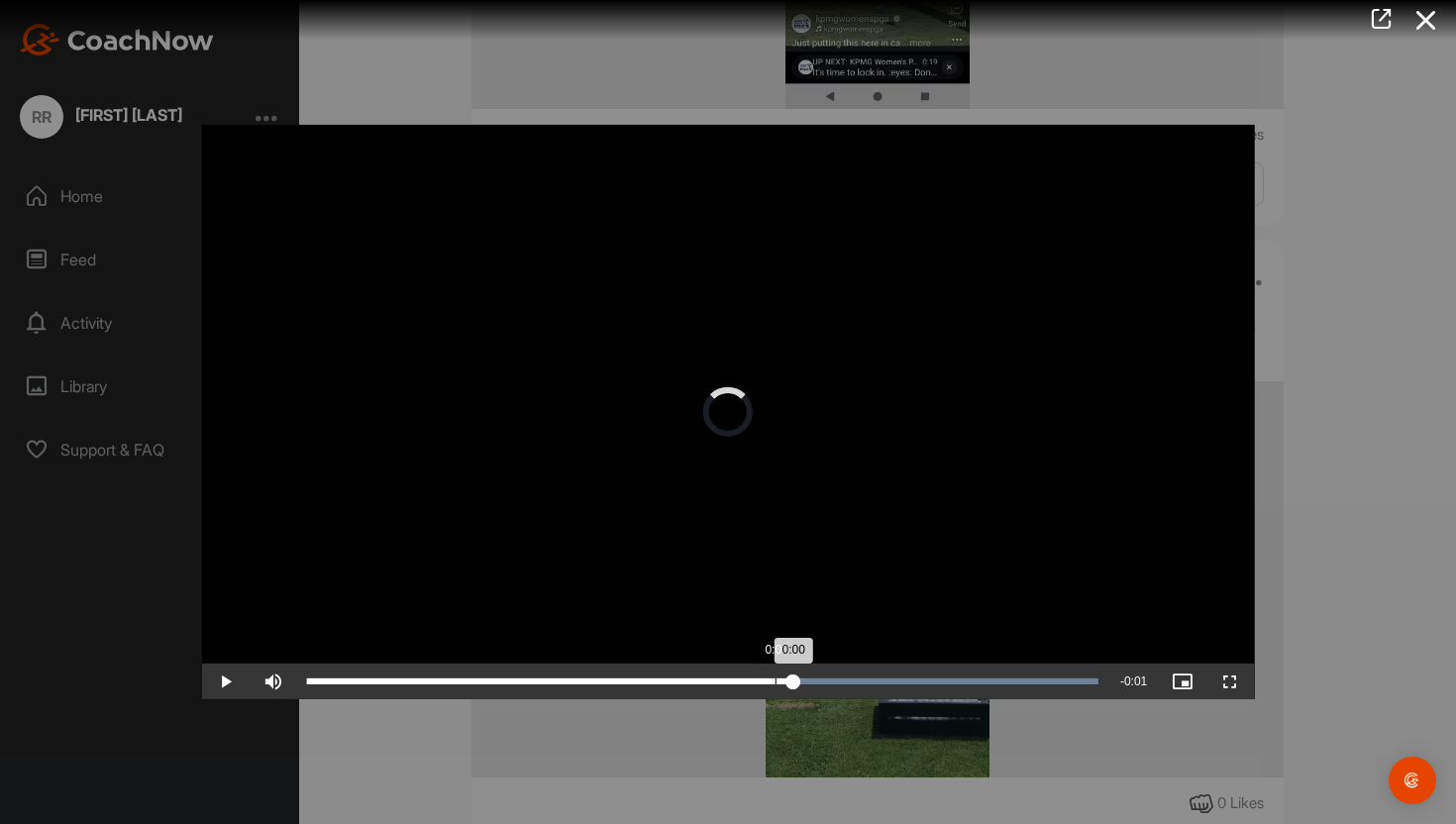 drag, startPoint x: 1102, startPoint y: 676, endPoint x: 758, endPoint y: 694, distance: 344.4706 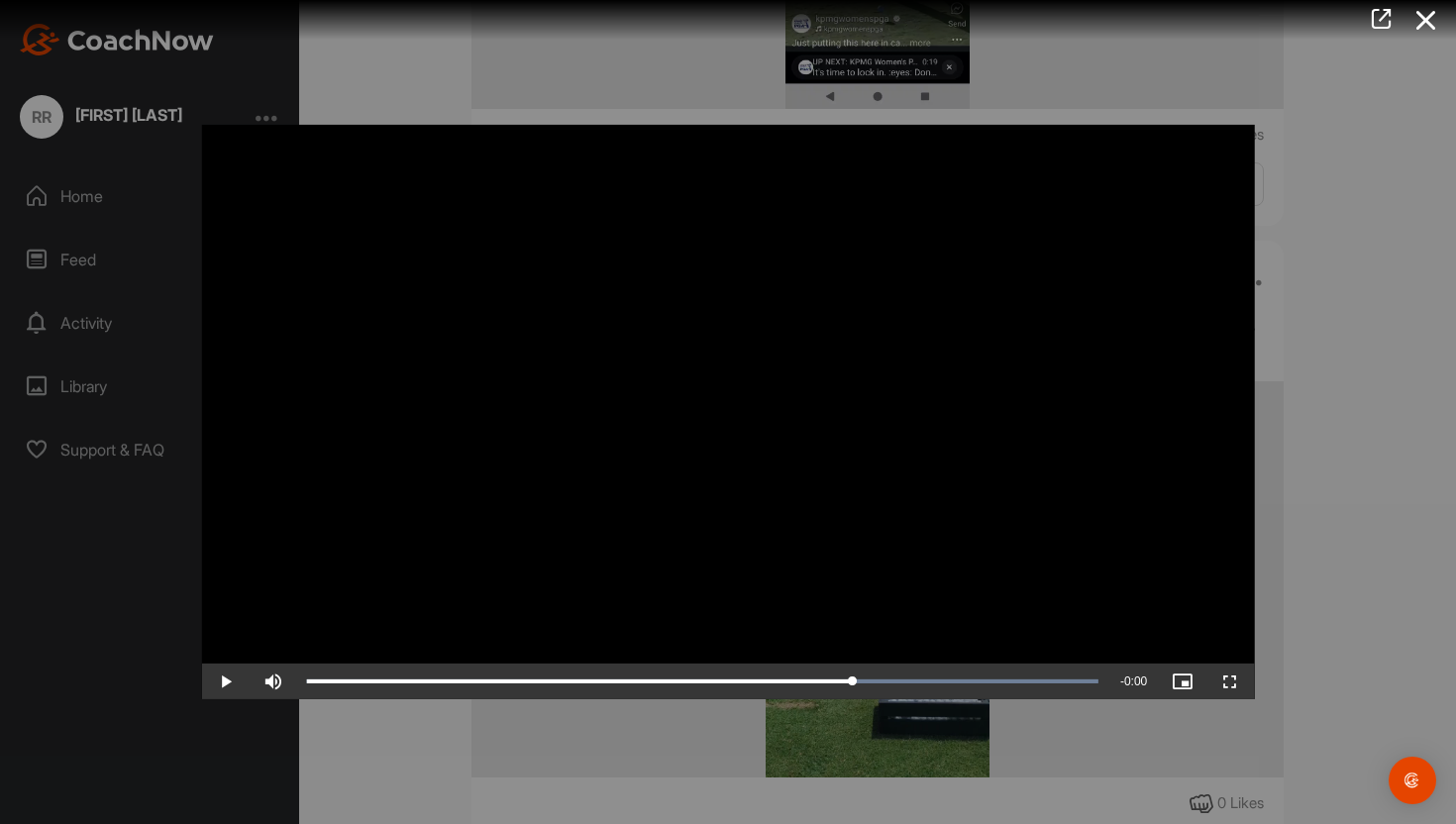drag, startPoint x: 759, startPoint y: 685, endPoint x: 852, endPoint y: 602, distance: 124.65151 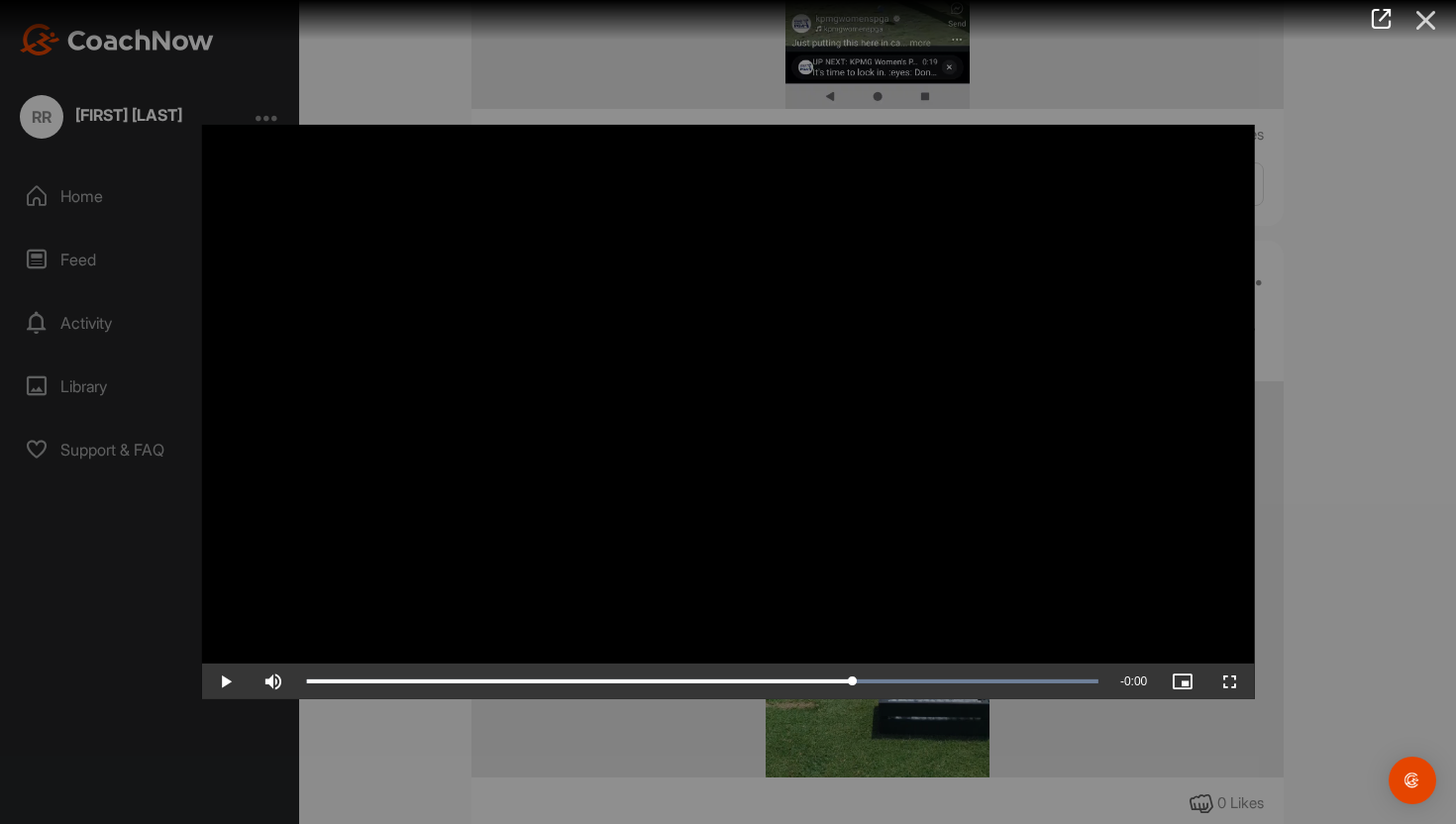 click at bounding box center [1426, 20] 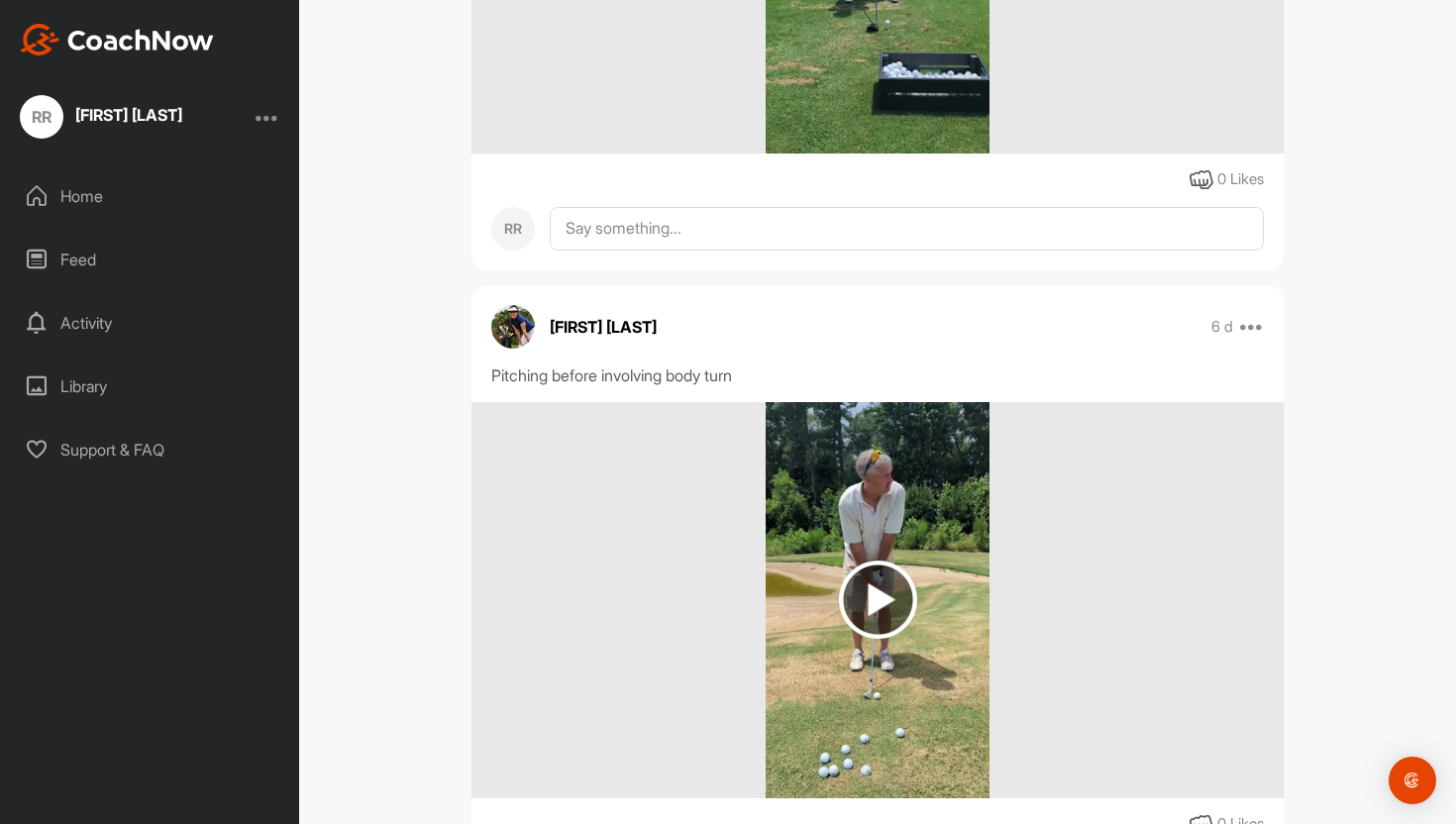 scroll, scrollTop: 2034, scrollLeft: 0, axis: vertical 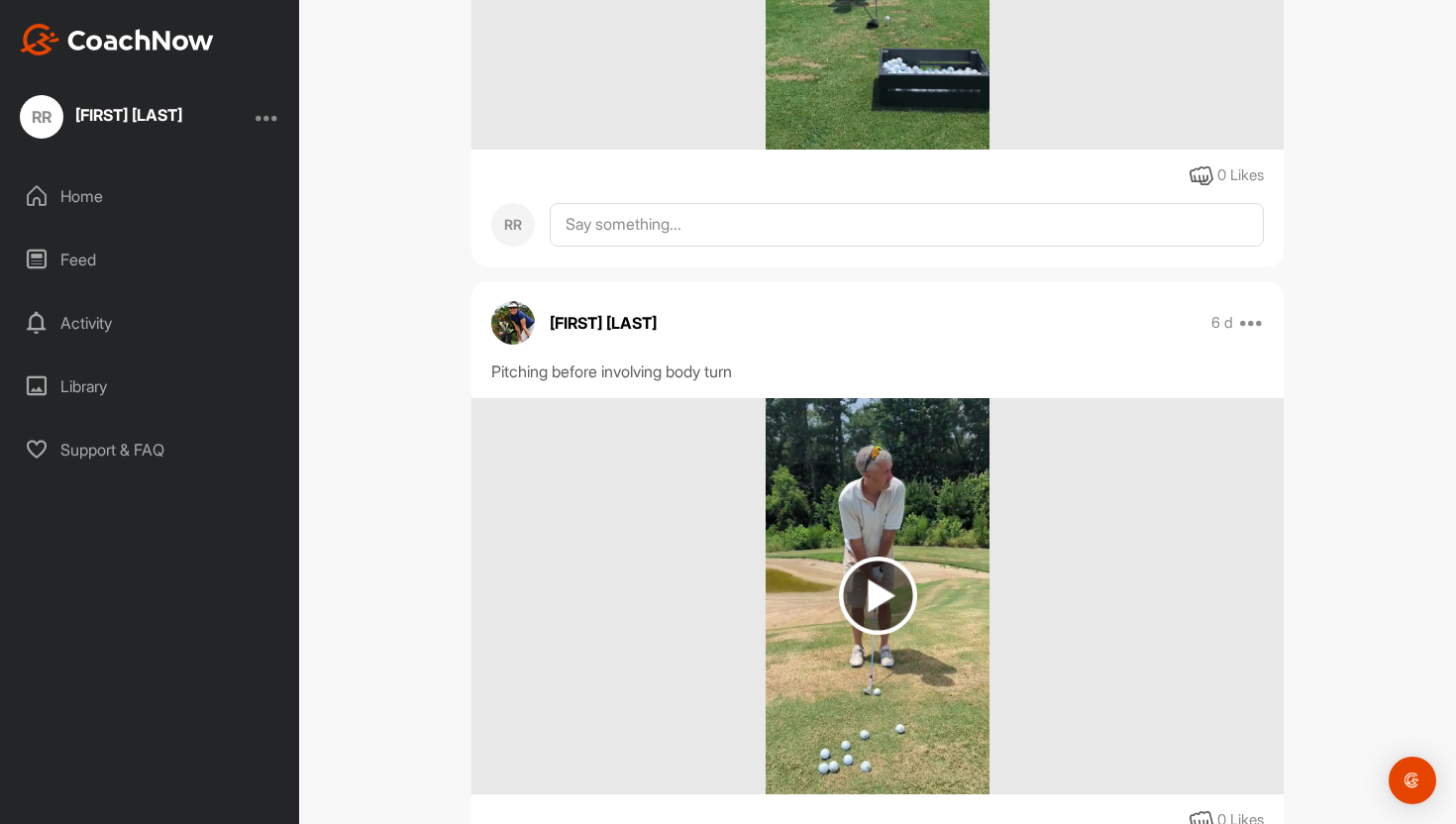 click at bounding box center [878, 595] 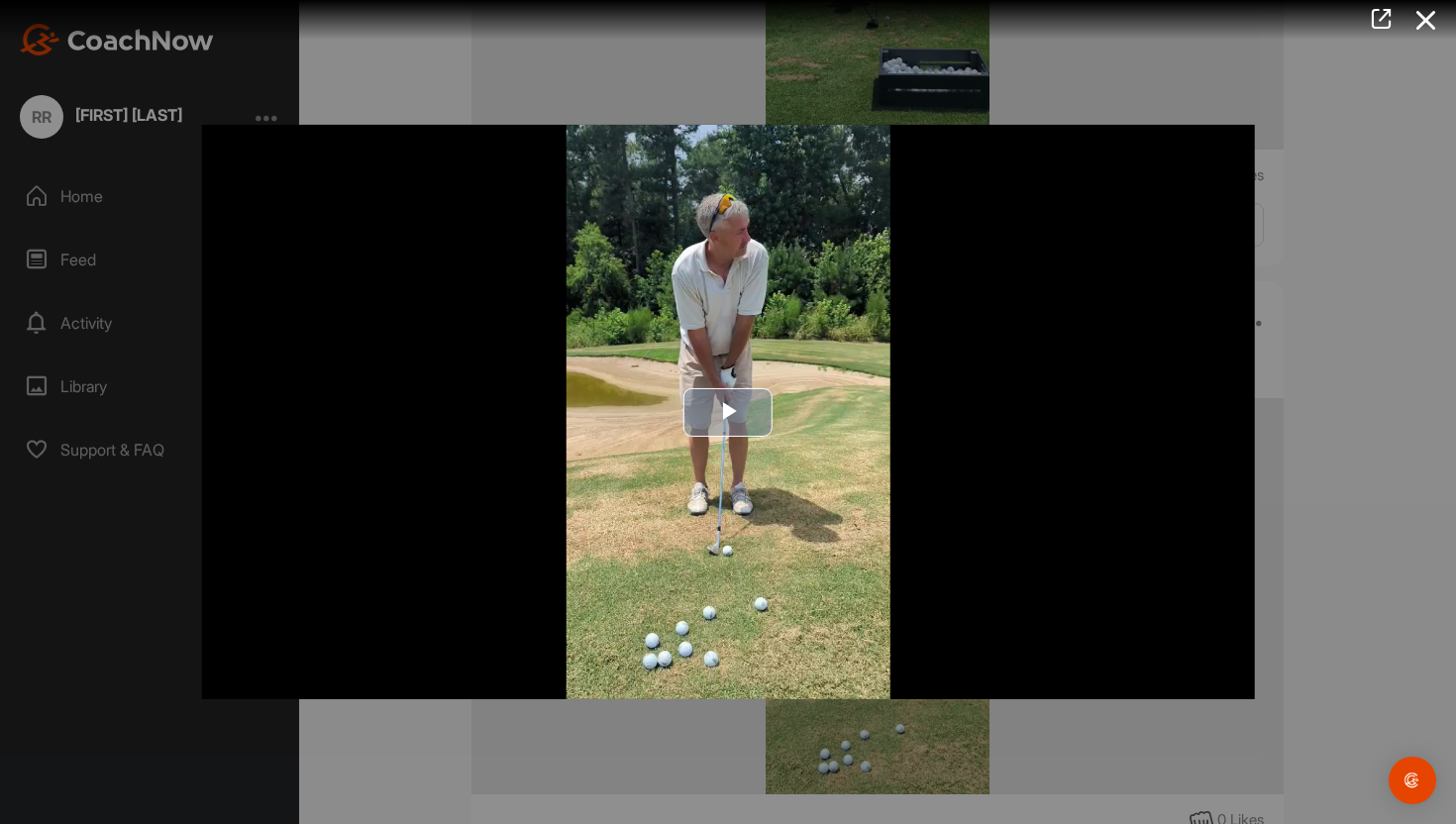 click at bounding box center (728, 412) 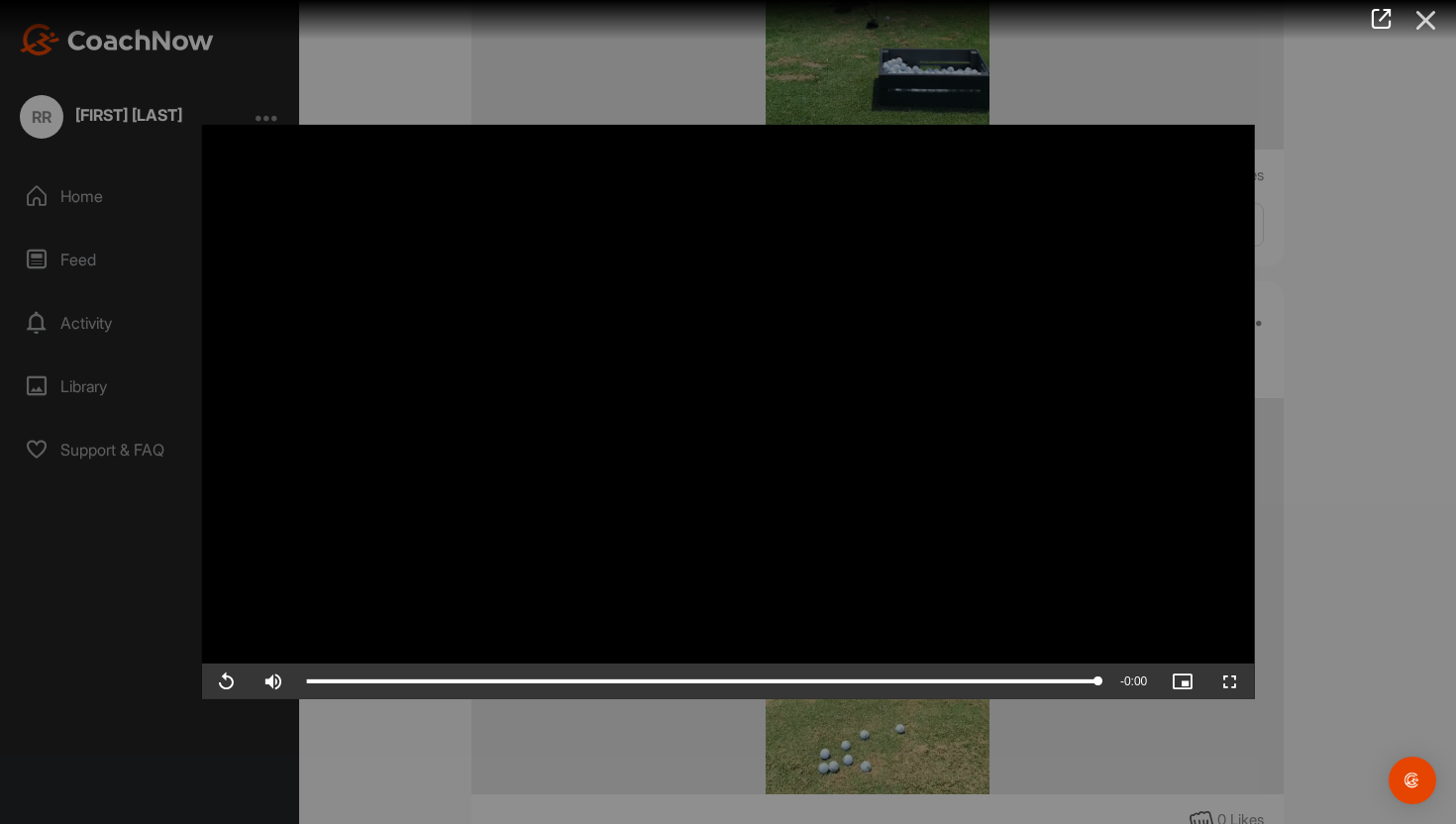 click at bounding box center (1426, 20) 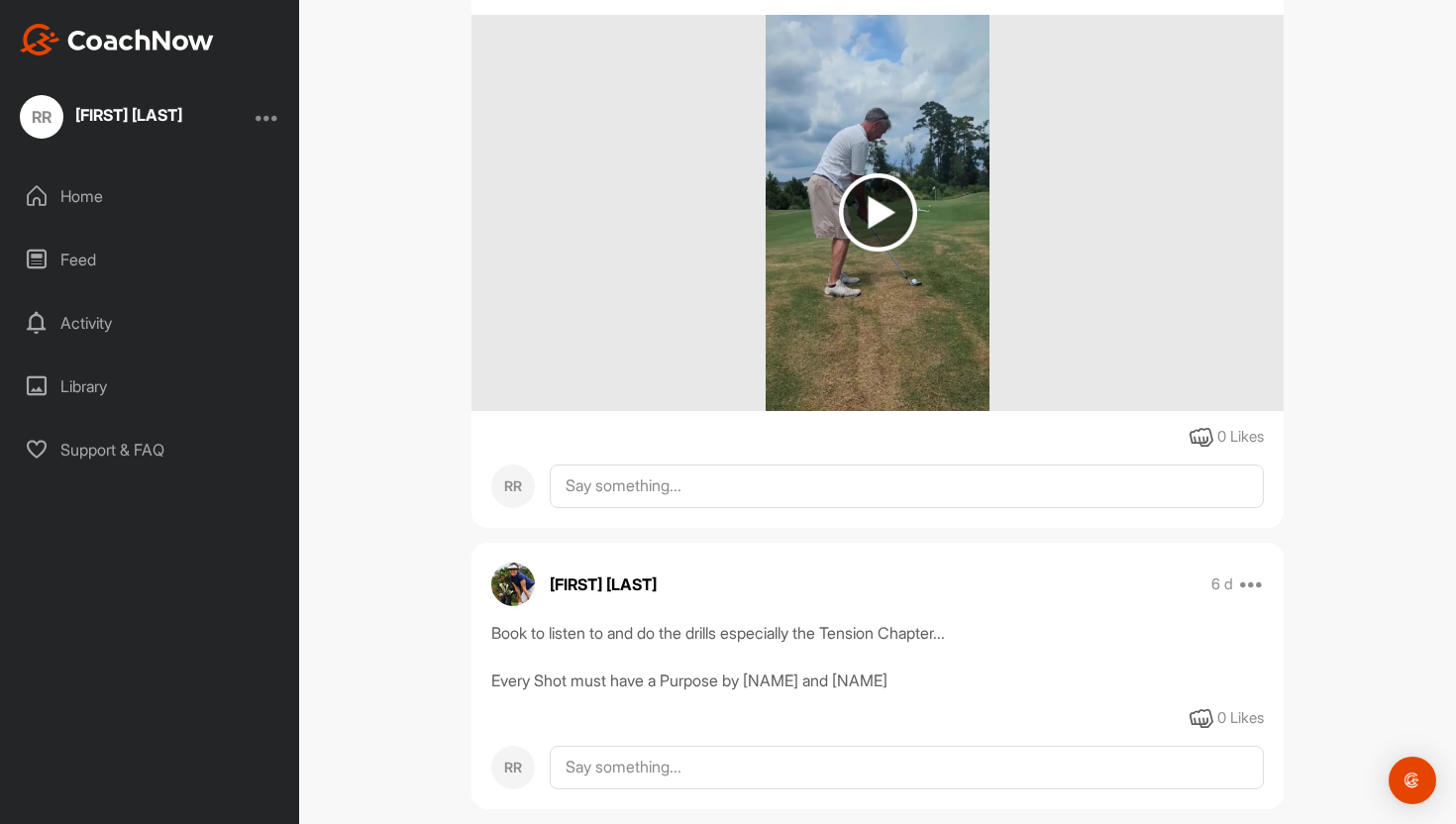 scroll, scrollTop: 3064, scrollLeft: 0, axis: vertical 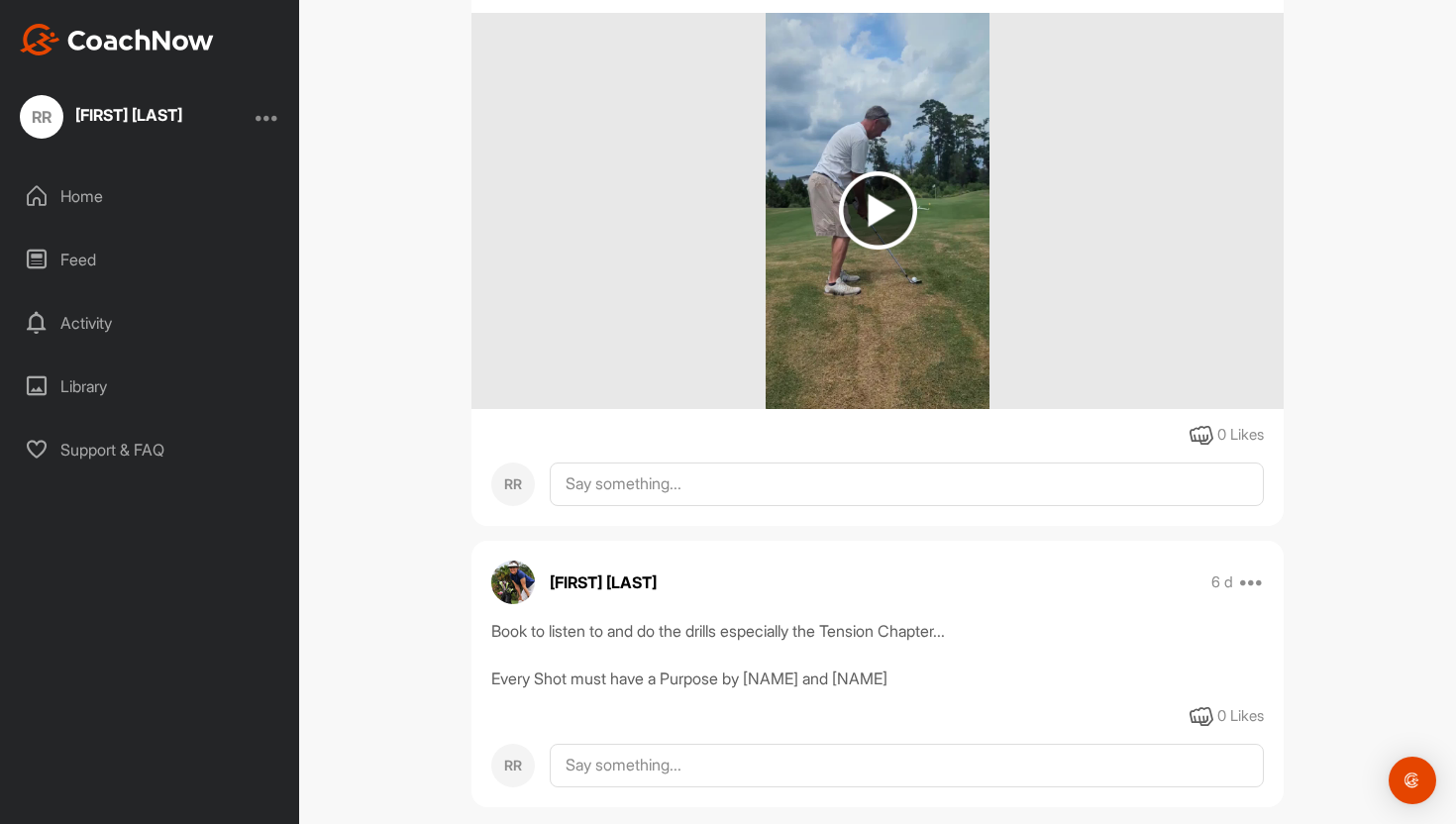 click at bounding box center [878, 210] 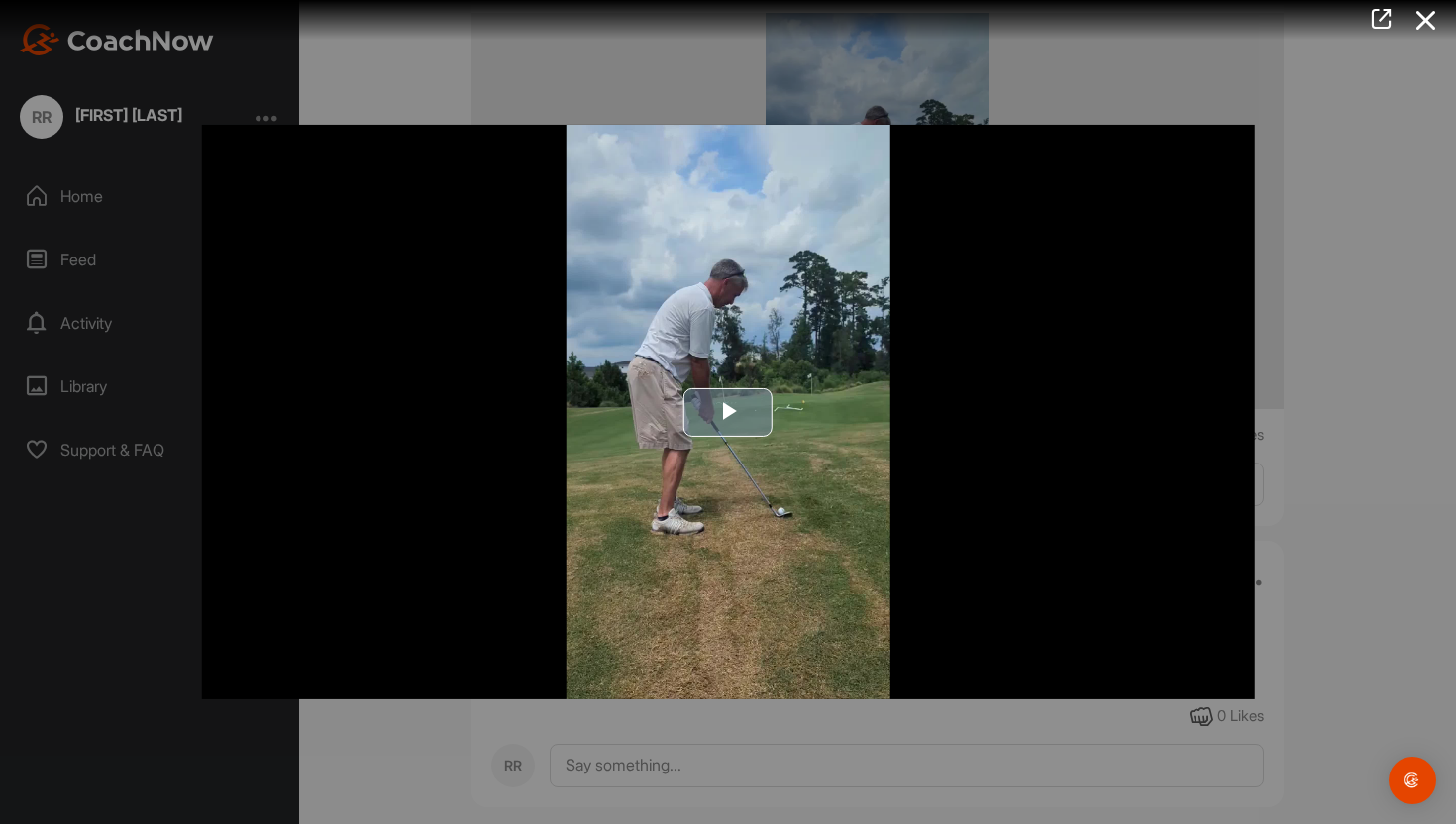 click at bounding box center [728, 412] 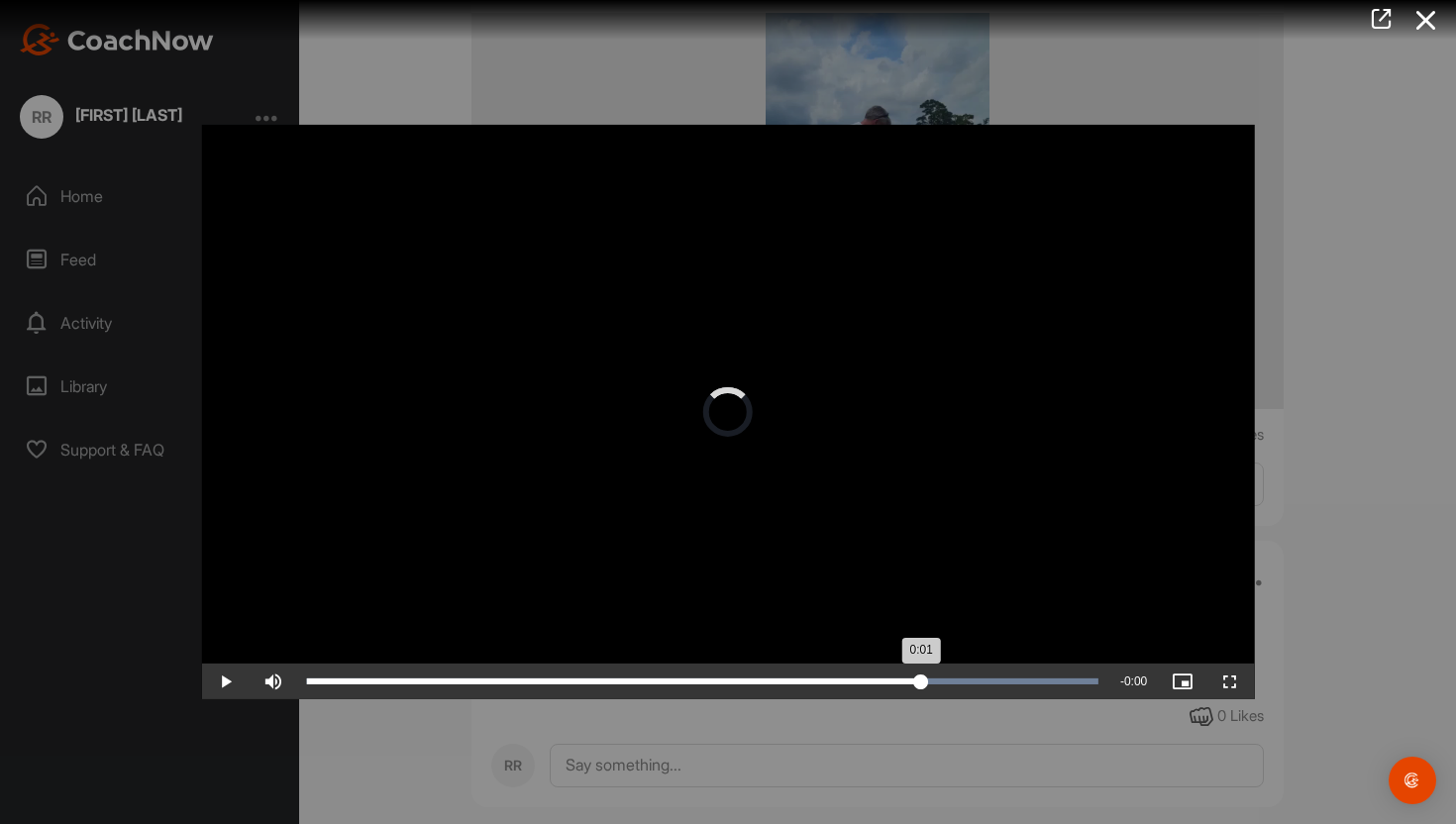 drag, startPoint x: 1092, startPoint y: 678, endPoint x: 915, endPoint y: 697, distance: 178.01685 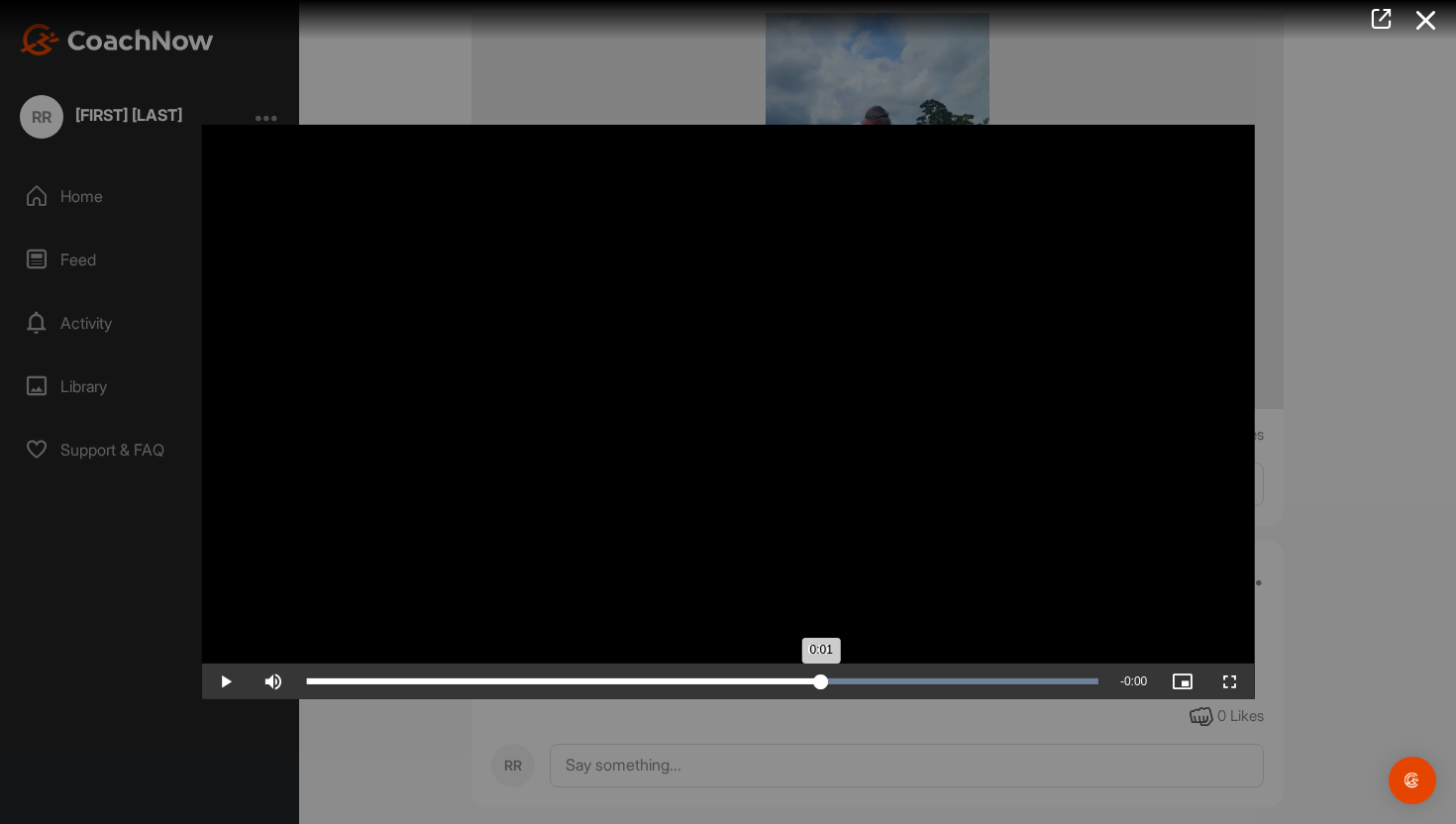 drag, startPoint x: 916, startPoint y: 680, endPoint x: 806, endPoint y: 681, distance: 110.0045 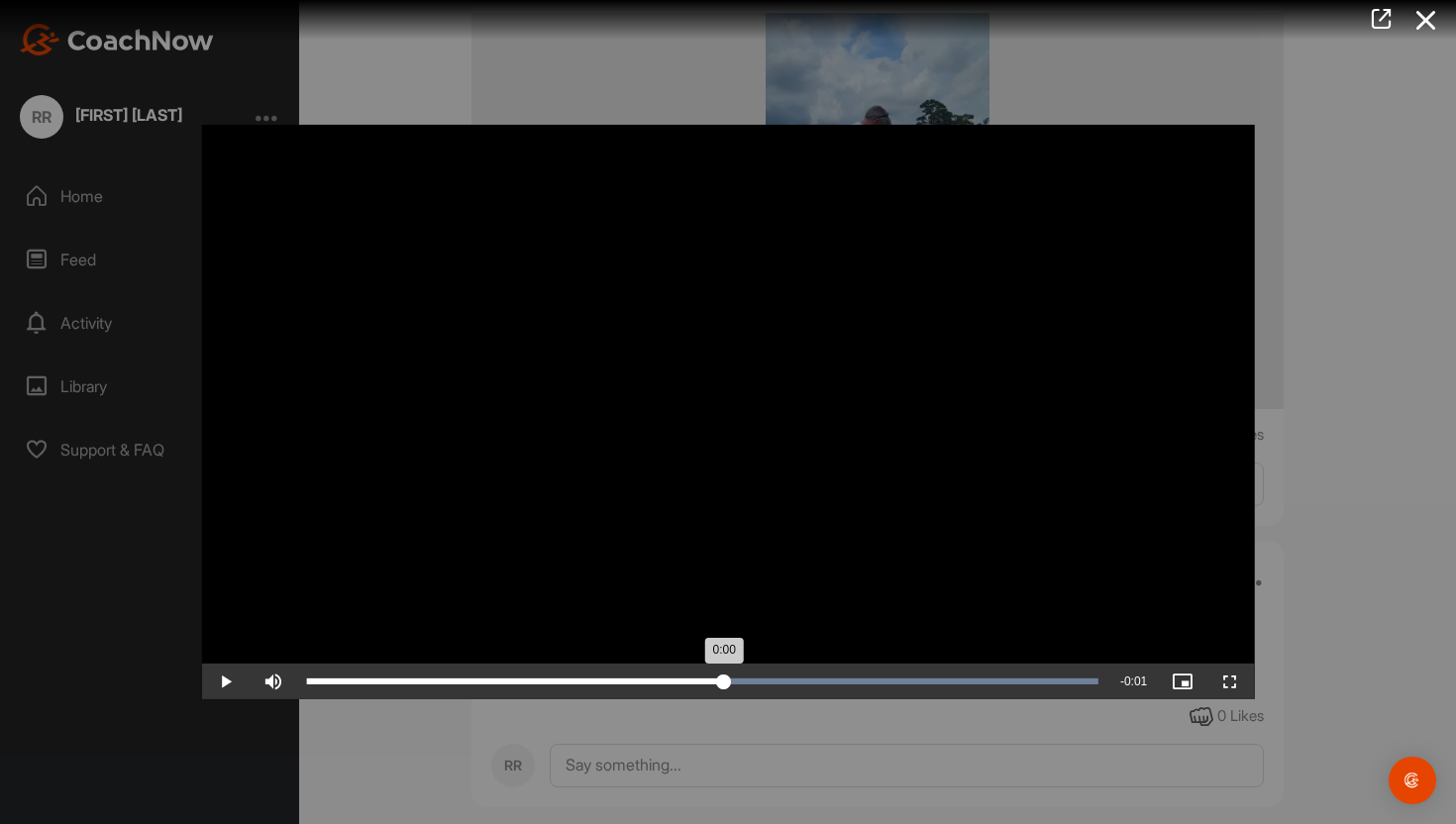 drag, startPoint x: 806, startPoint y: 681, endPoint x: 722, endPoint y: 678, distance: 84.053554 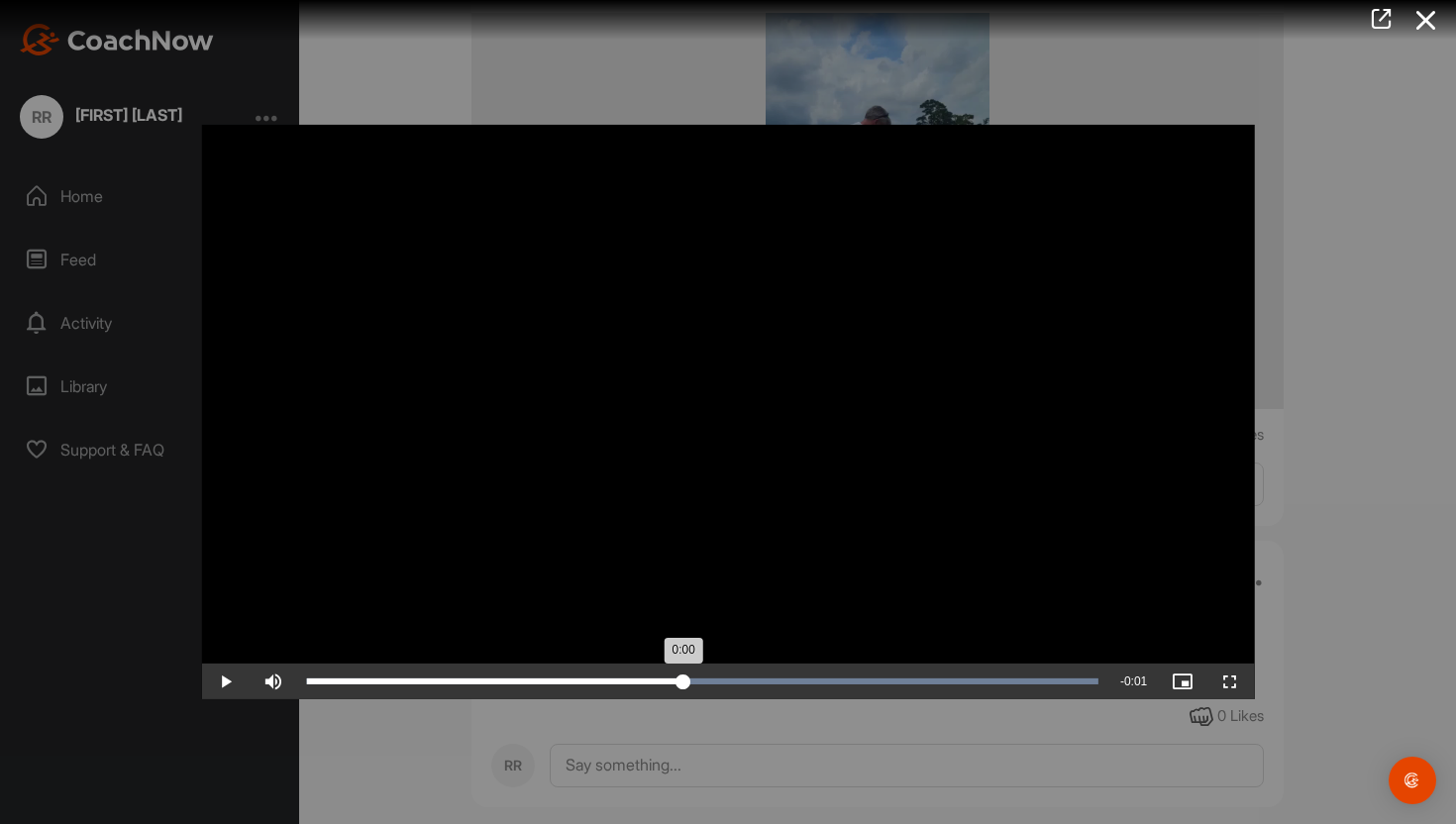 drag, startPoint x: 722, startPoint y: 678, endPoint x: 683, endPoint y: 681, distance: 39.115214 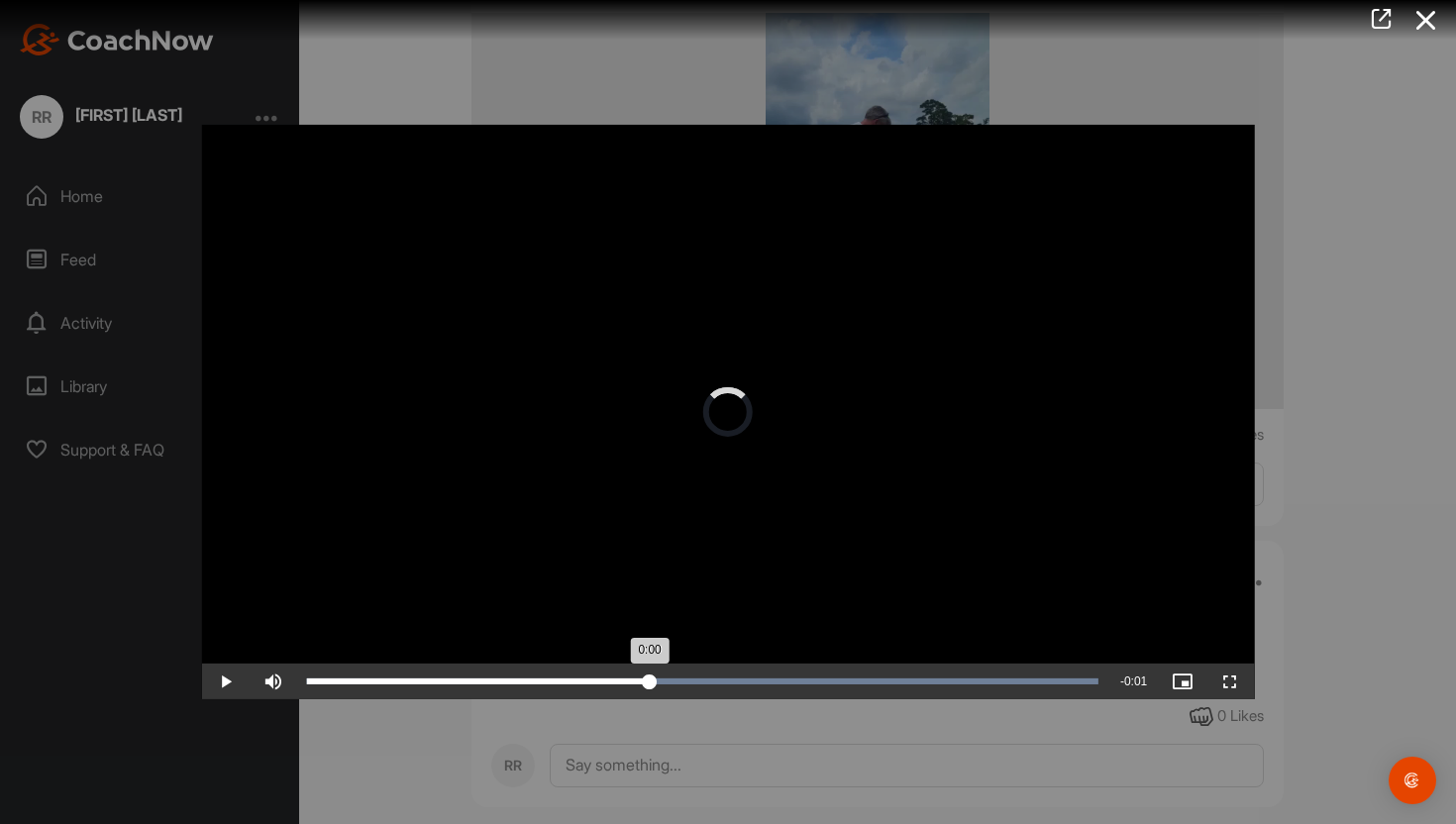 drag, startPoint x: 685, startPoint y: 676, endPoint x: 573, endPoint y: 677, distance: 112.004464 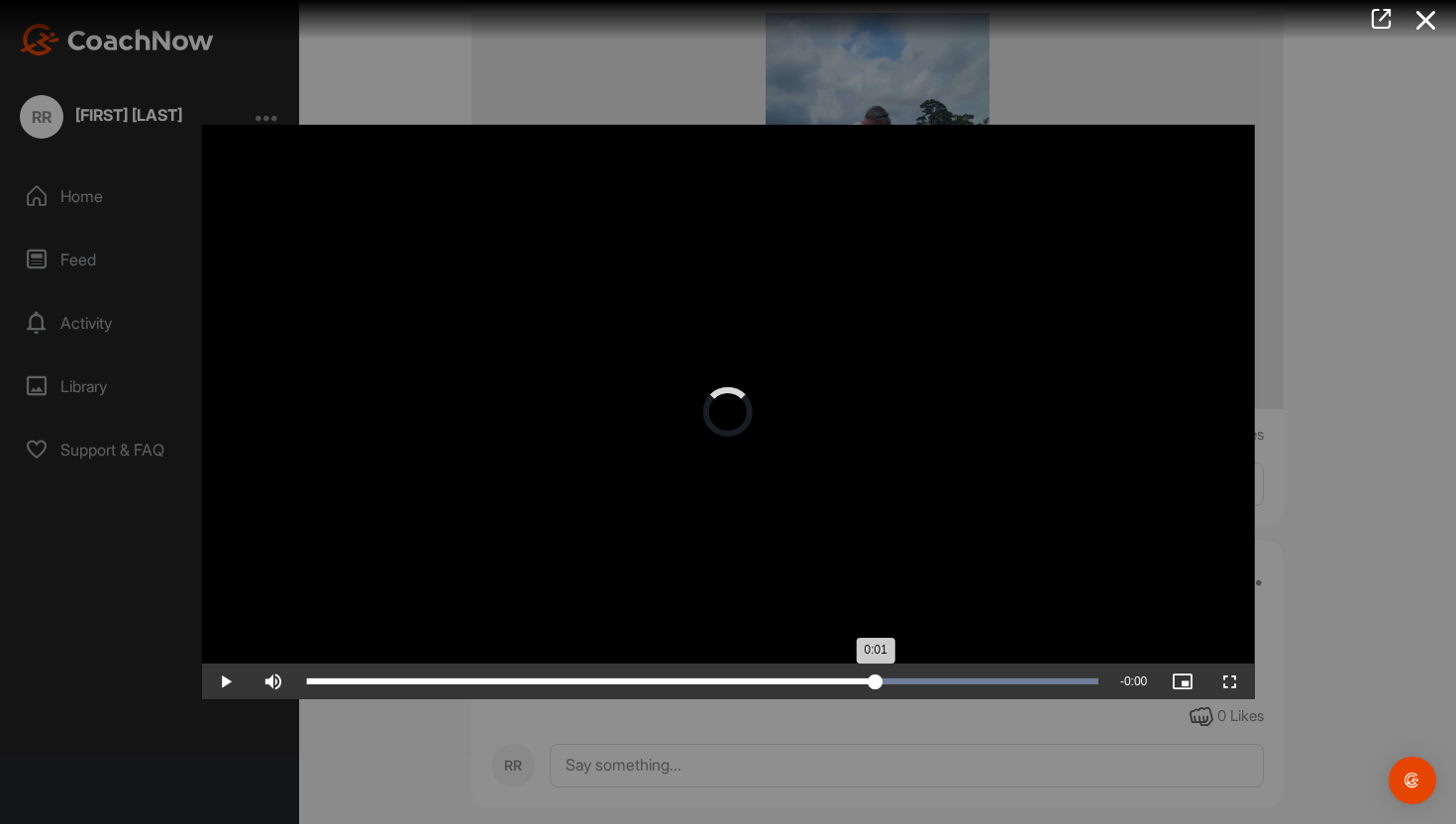 drag, startPoint x: 574, startPoint y: 677, endPoint x: 874, endPoint y: 668, distance: 300.13497 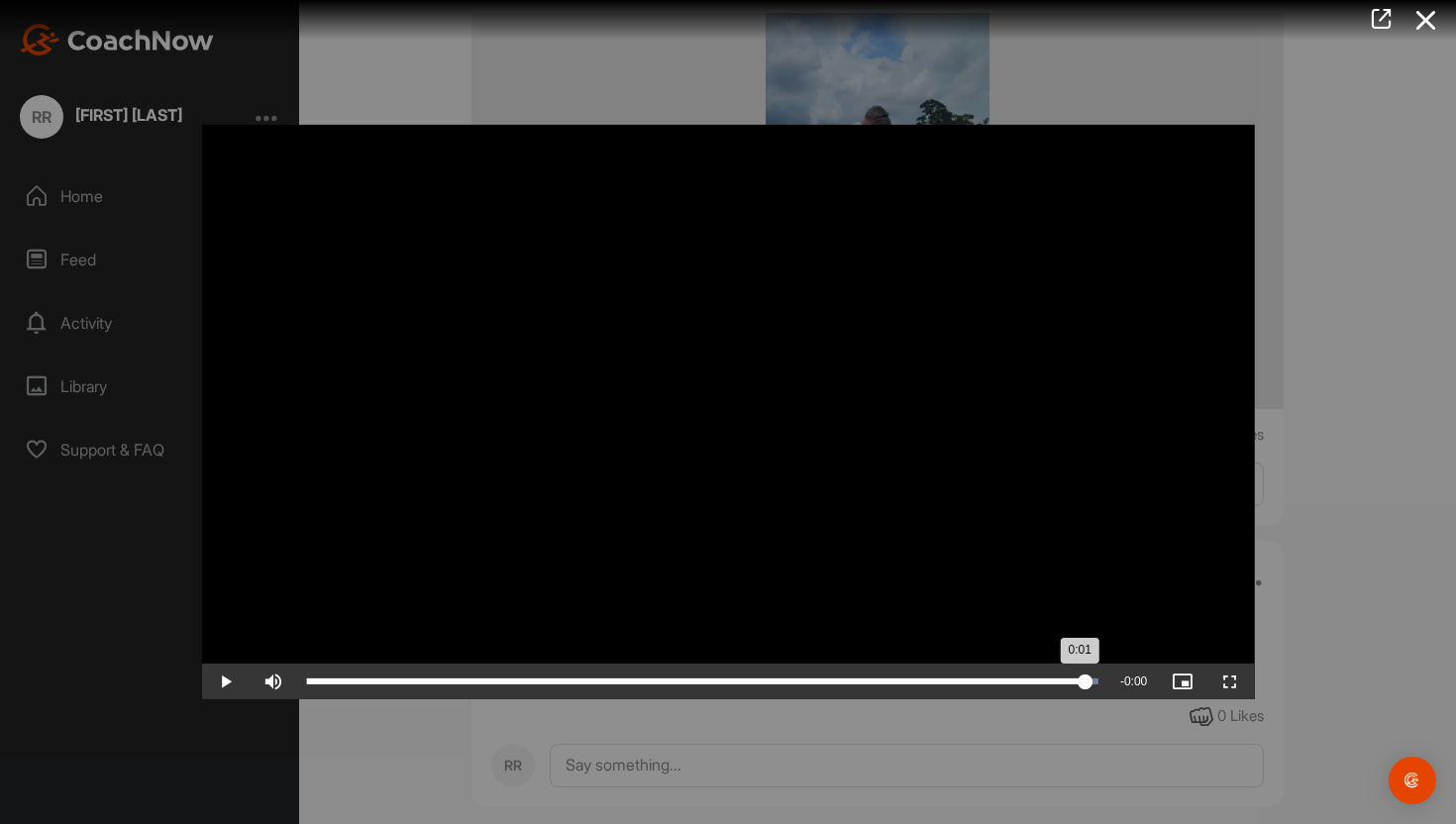 drag, startPoint x: 874, startPoint y: 668, endPoint x: 1080, endPoint y: 671, distance: 206.02184 